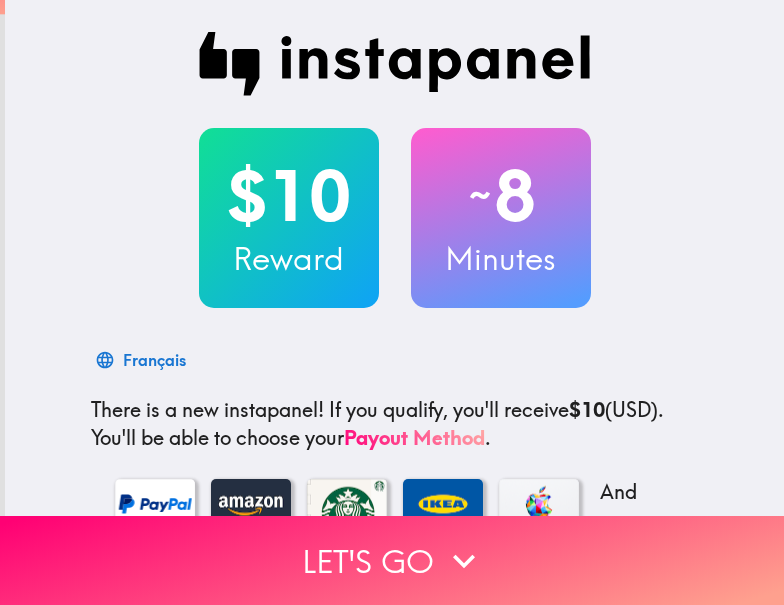 scroll, scrollTop: 0, scrollLeft: 0, axis: both 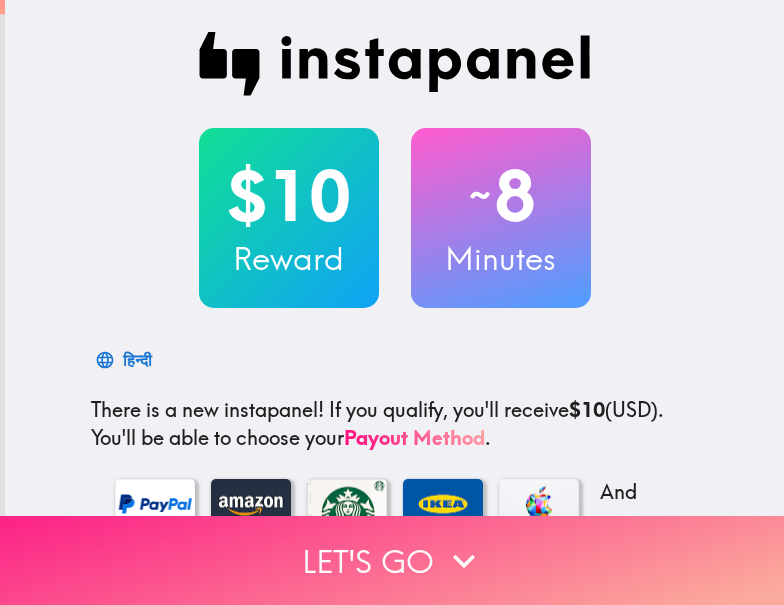 click on "Let's go" at bounding box center (392, 560) 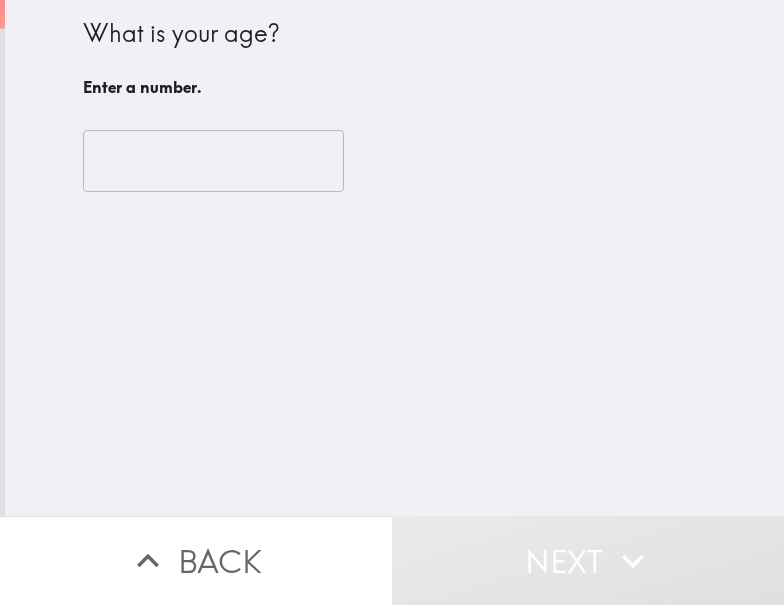 click at bounding box center (213, 161) 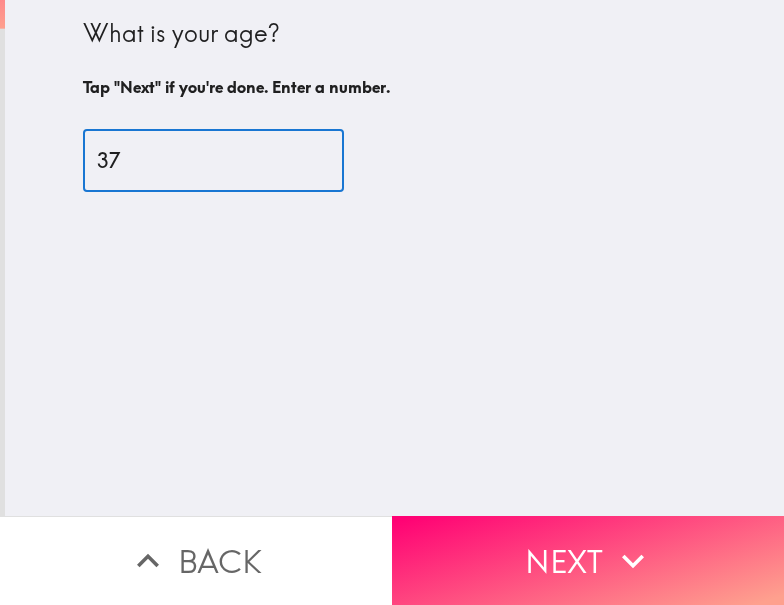 type on "37" 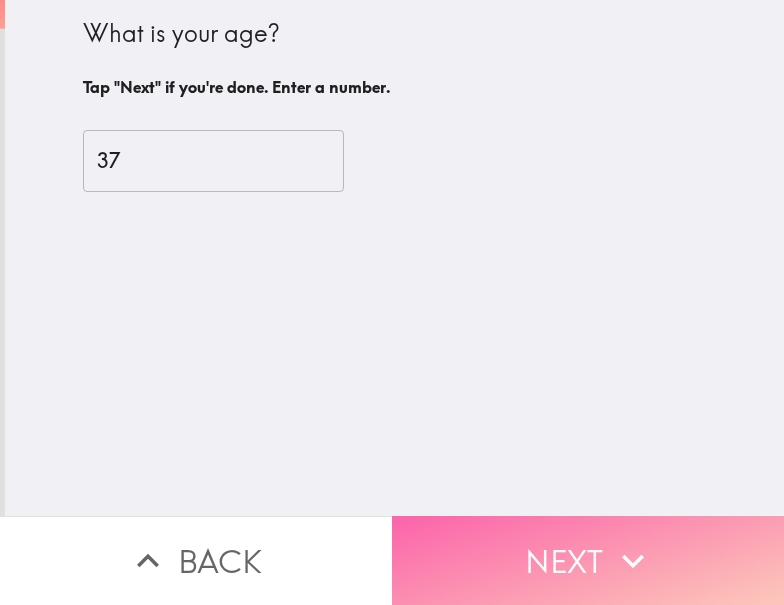 click on "Next" at bounding box center (588, 560) 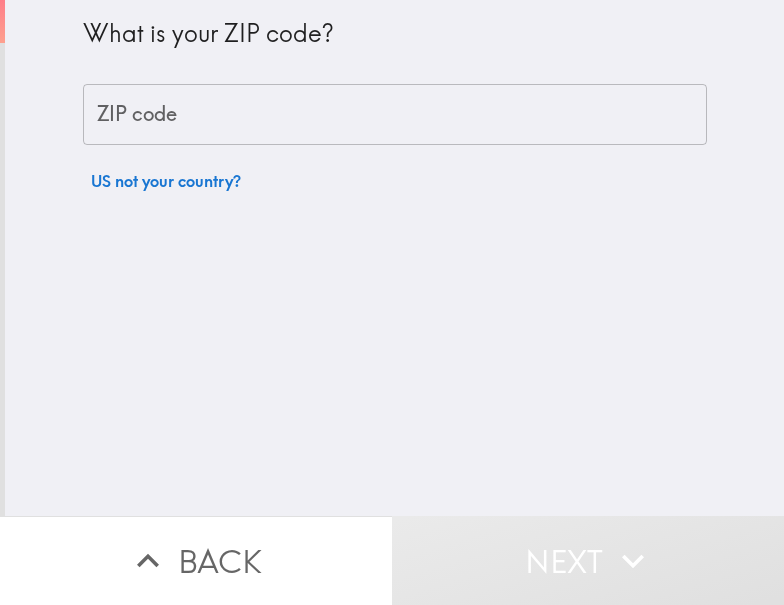 click on "ZIP code" at bounding box center (395, 115) 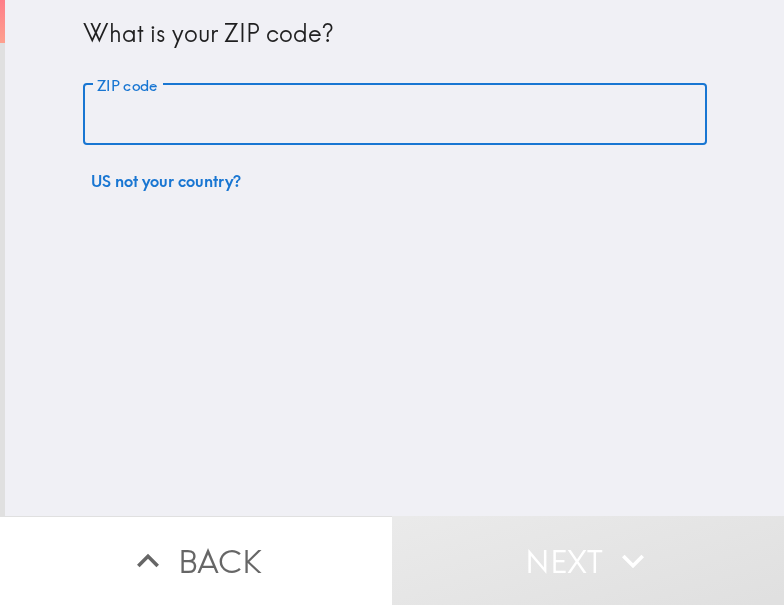 paste on "32806" 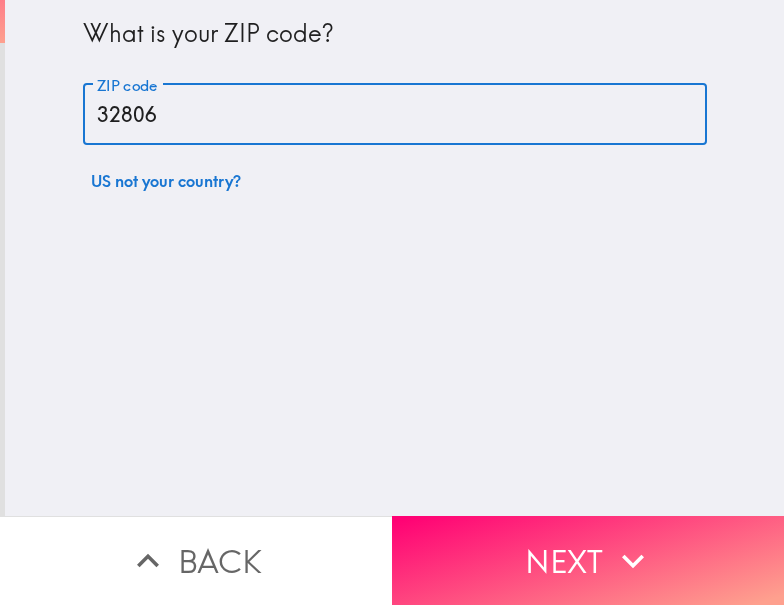 type on "32806" 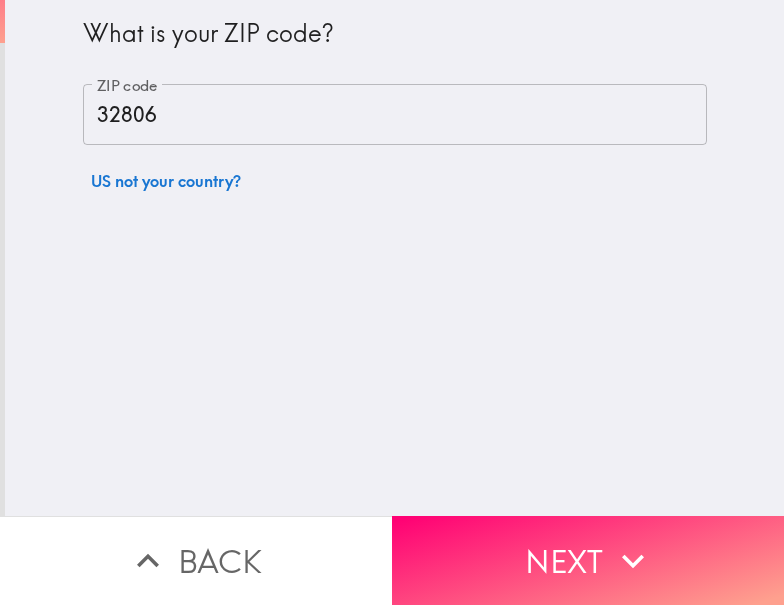 click on "Next" at bounding box center [588, 560] 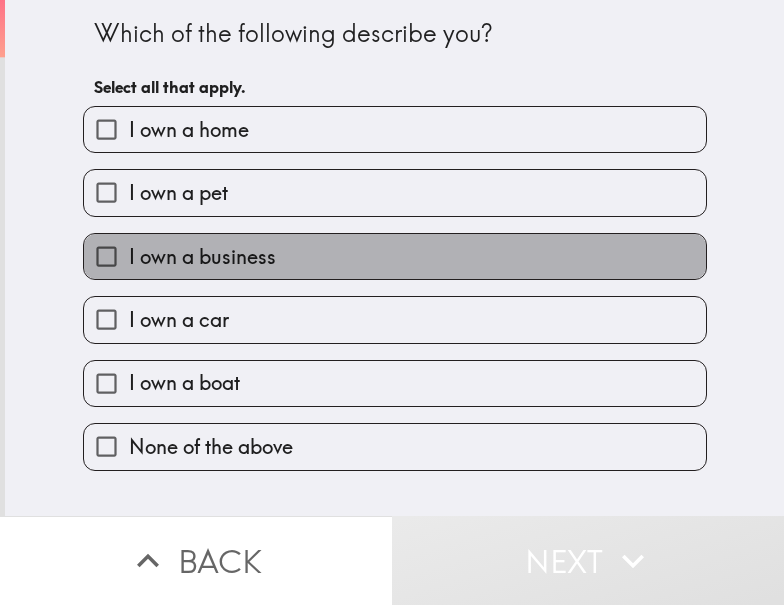 click on "I own a business" at bounding box center (395, 256) 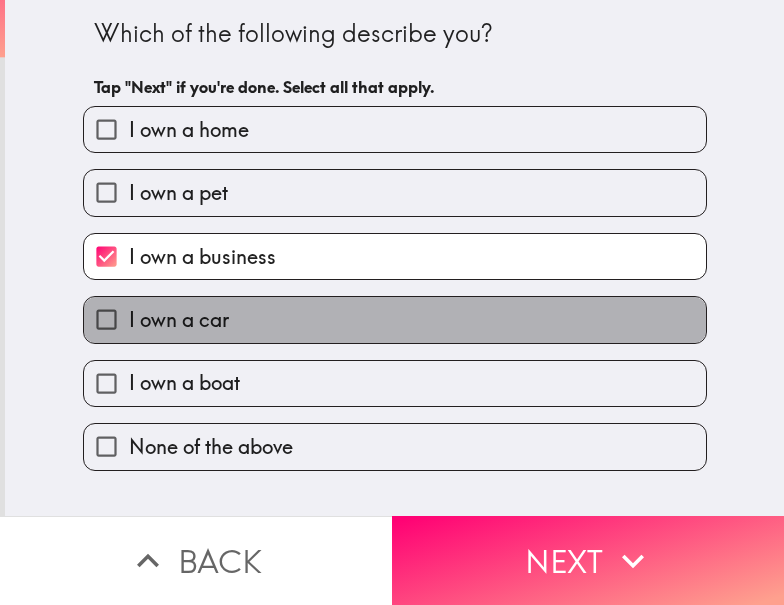 click on "I own a car" at bounding box center [395, 319] 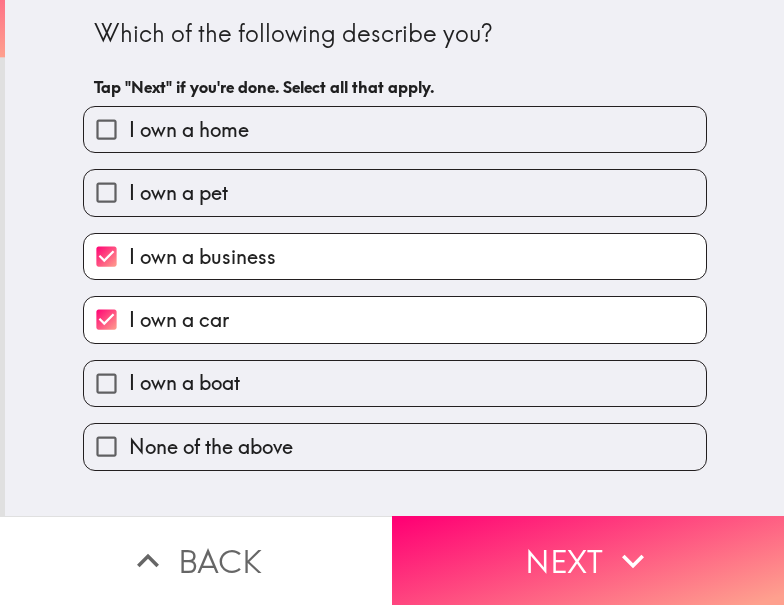 click on "I own a home" at bounding box center [395, 129] 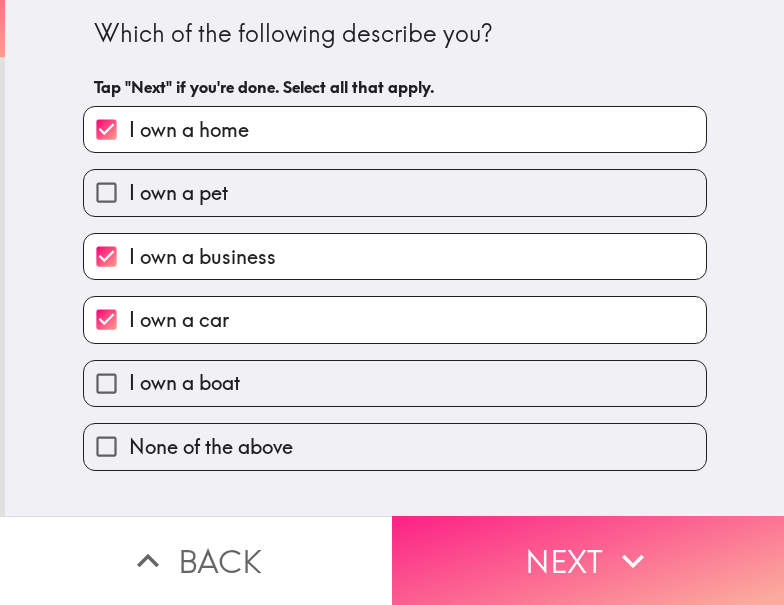 click on "Next" at bounding box center (588, 560) 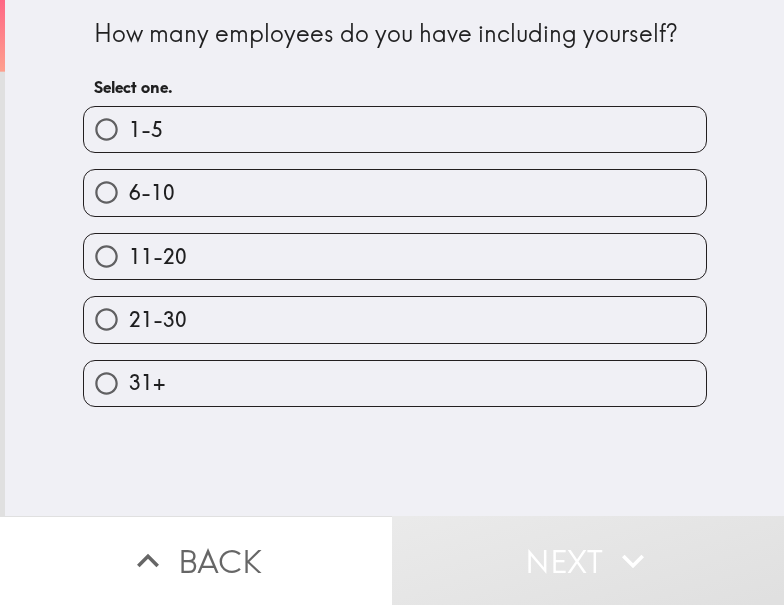 click on "1-5" at bounding box center [395, 129] 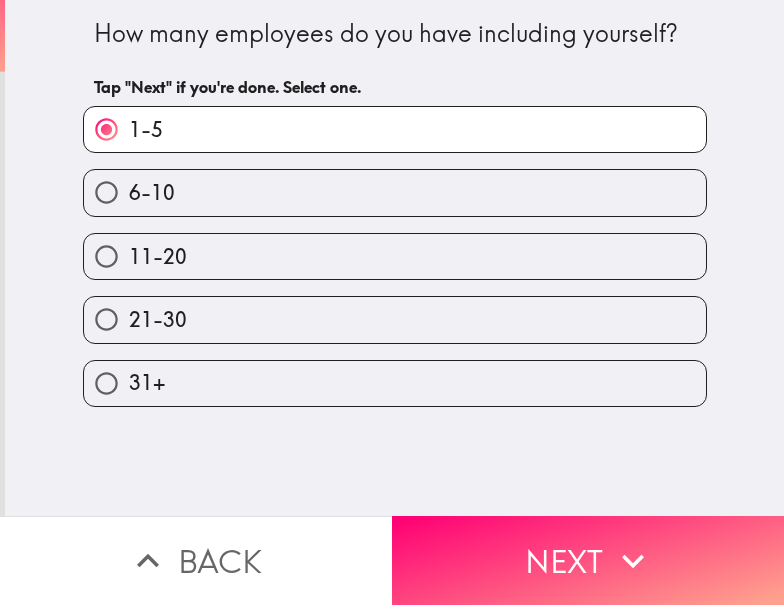 click on "Next" at bounding box center (588, 560) 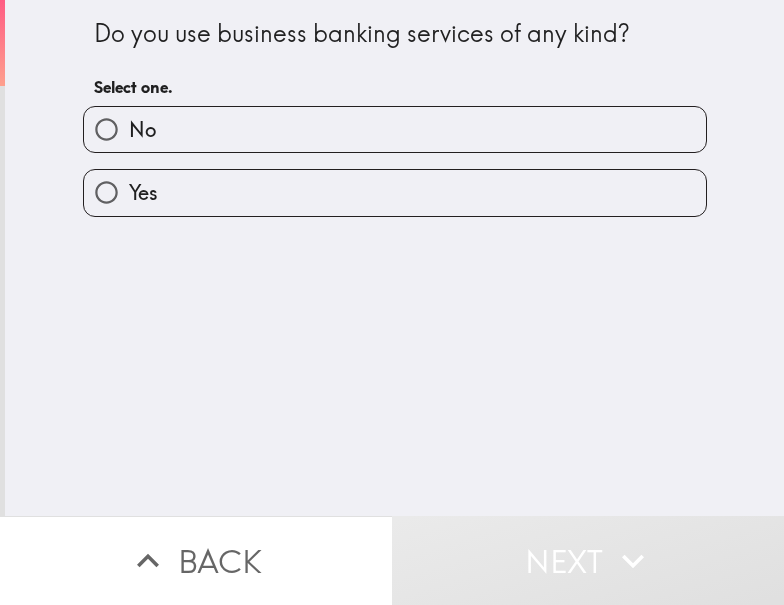 click on "Yes" at bounding box center [395, 192] 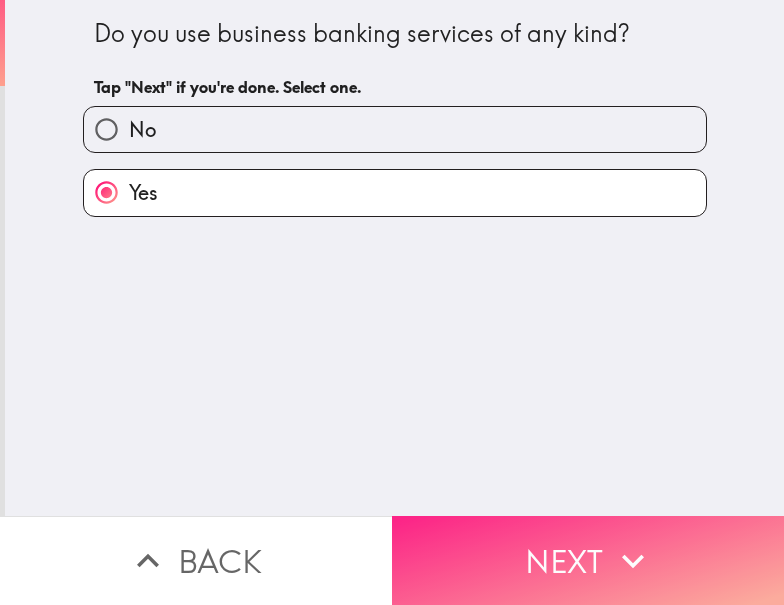 click 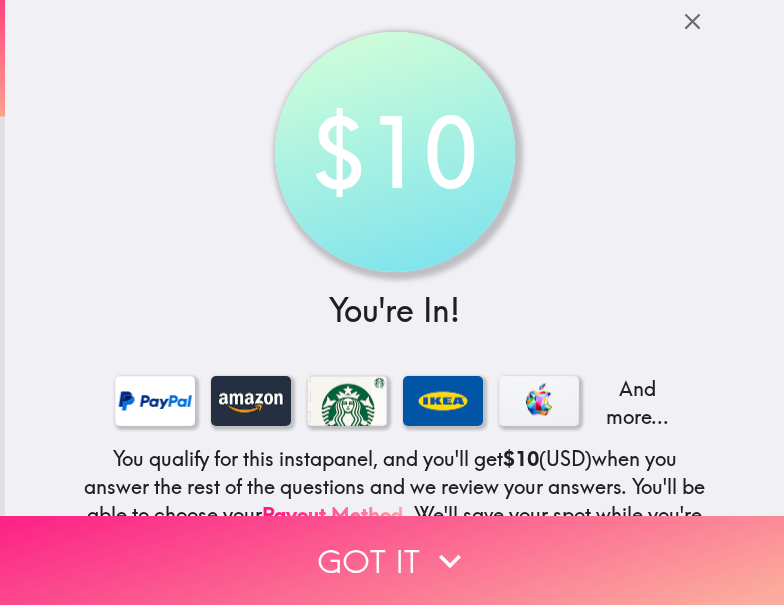 drag, startPoint x: 251, startPoint y: 541, endPoint x: 282, endPoint y: 538, distance: 31.144823 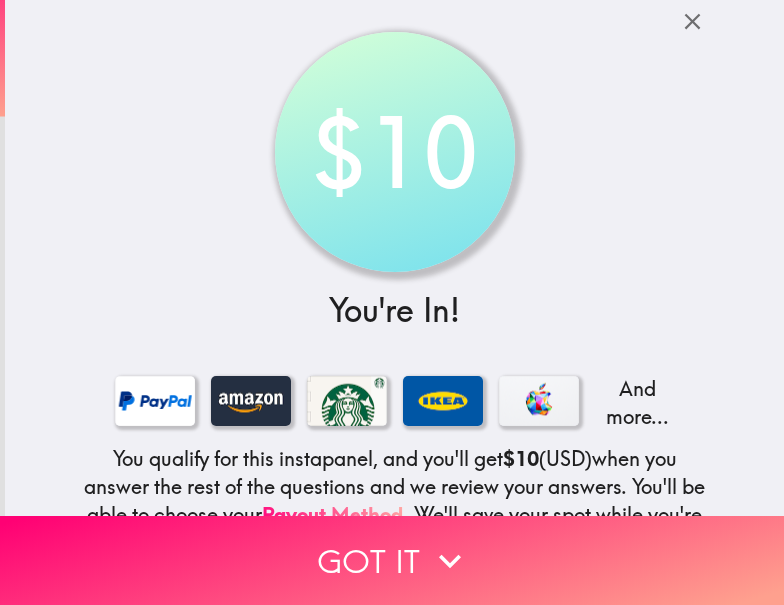click on "Got it" at bounding box center (392, 560) 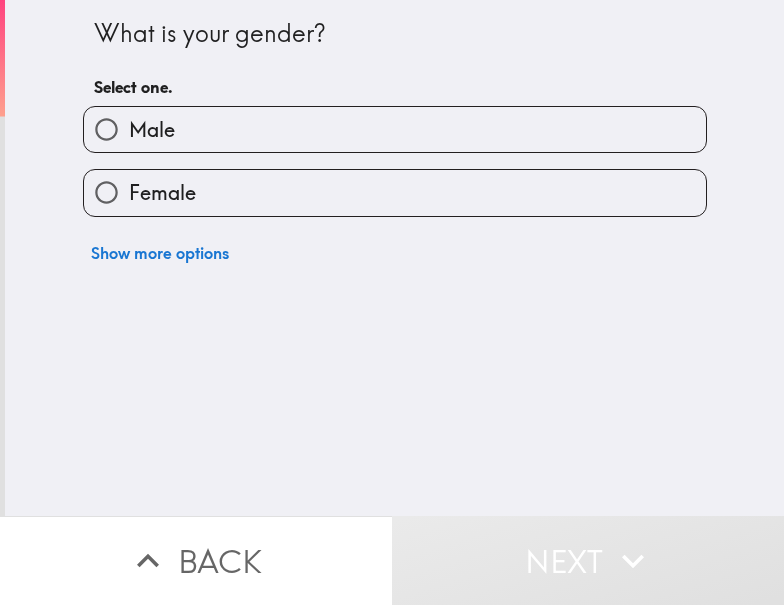 drag, startPoint x: 358, startPoint y: 100, endPoint x: 366, endPoint y: 129, distance: 30.083218 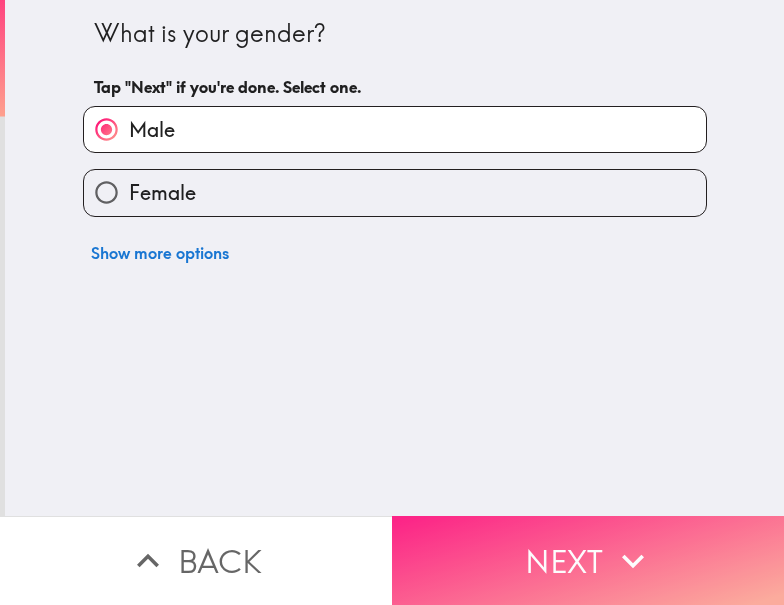 click on "Next" at bounding box center (588, 560) 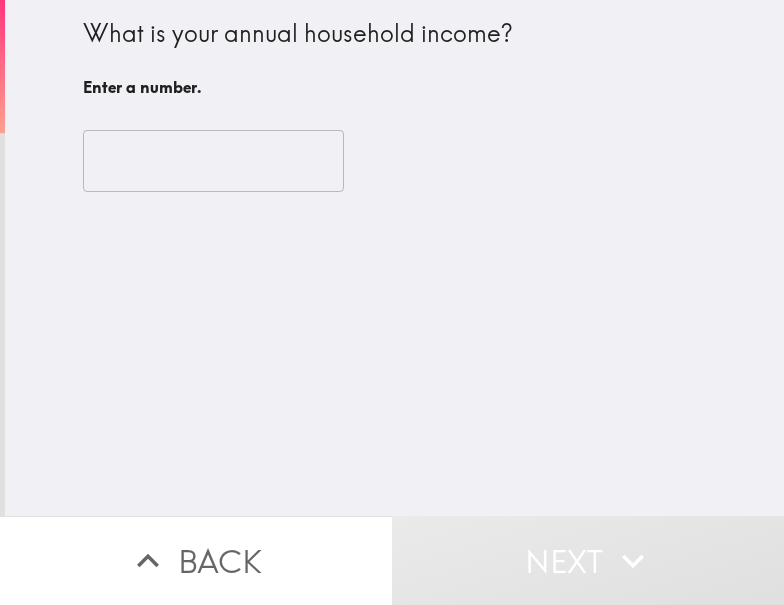 click at bounding box center [213, 161] 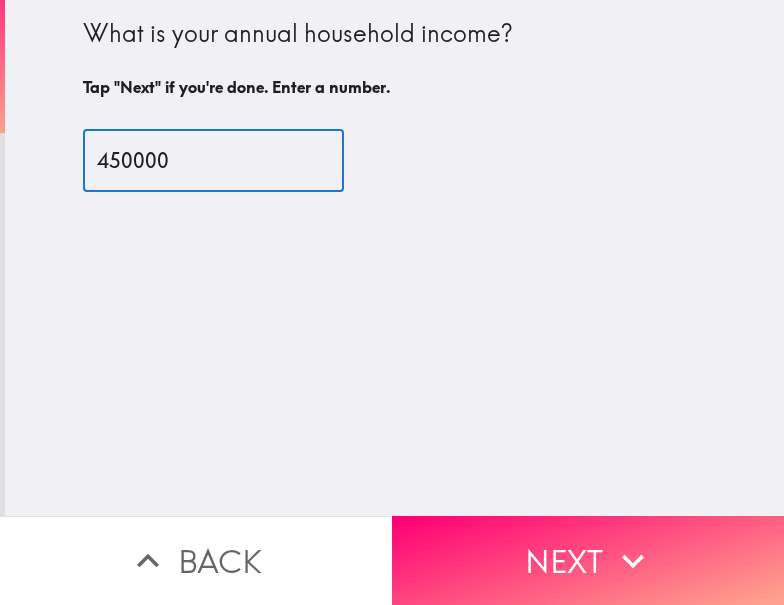 type on "450000" 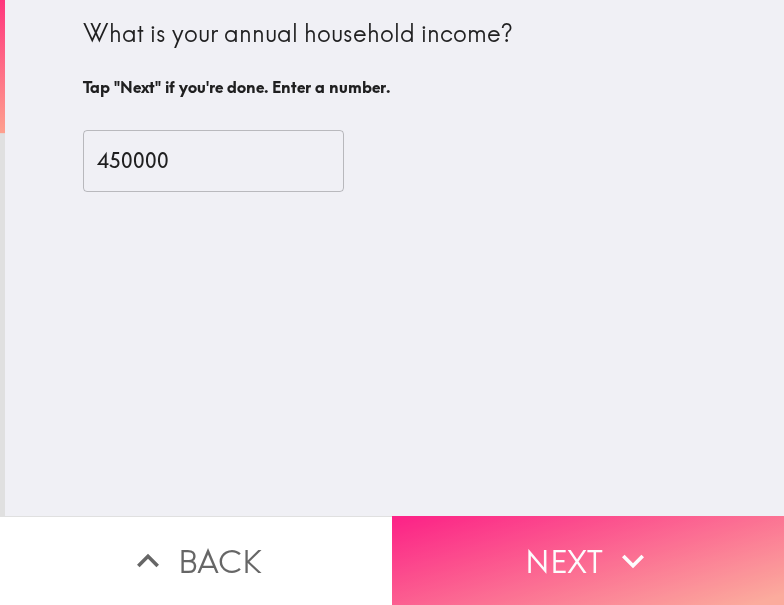 click on "Next" at bounding box center (588, 560) 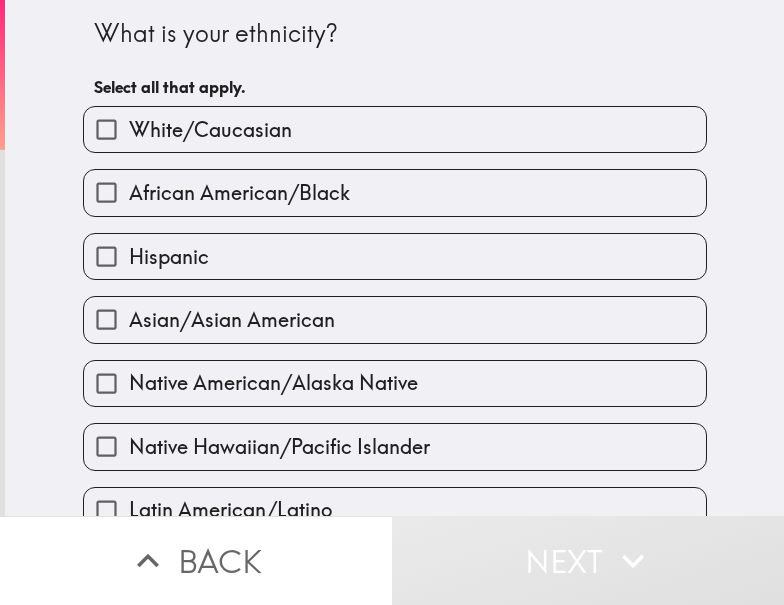 click on "White/Caucasian" at bounding box center (210, 130) 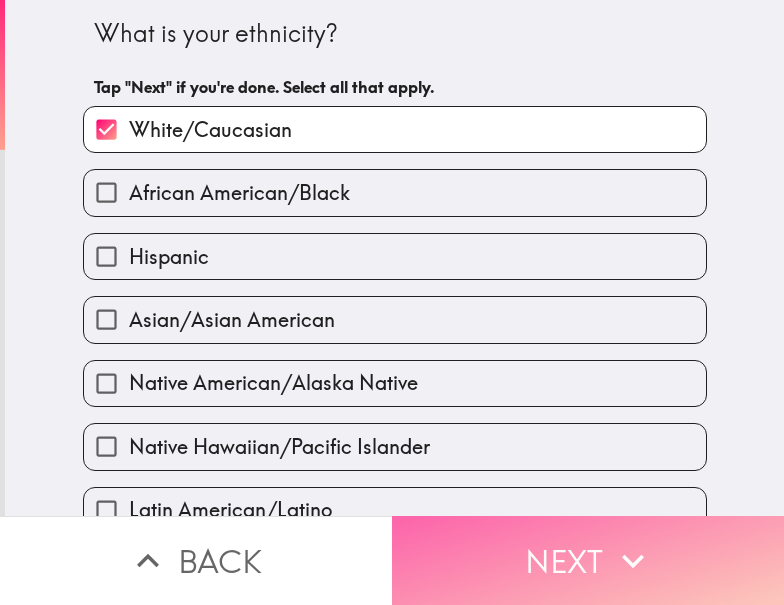 click on "Next" at bounding box center (588, 560) 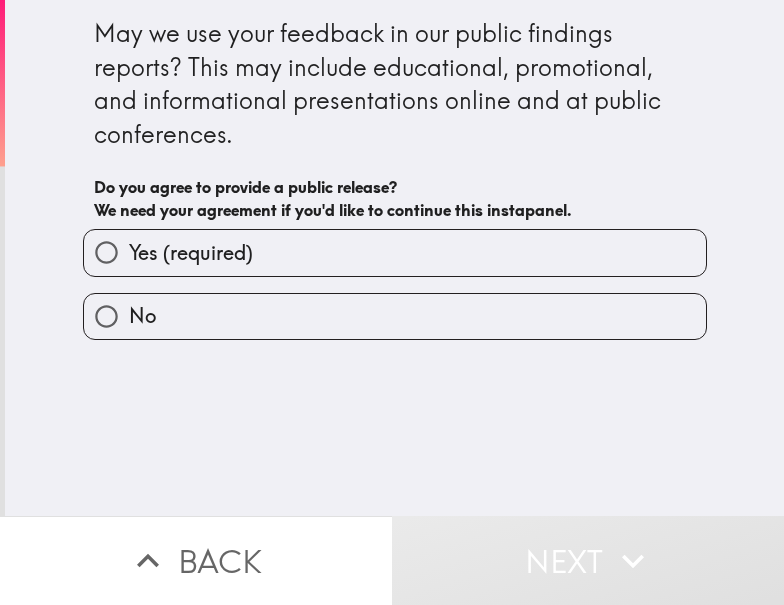 click on "Yes (required)" at bounding box center [191, 253] 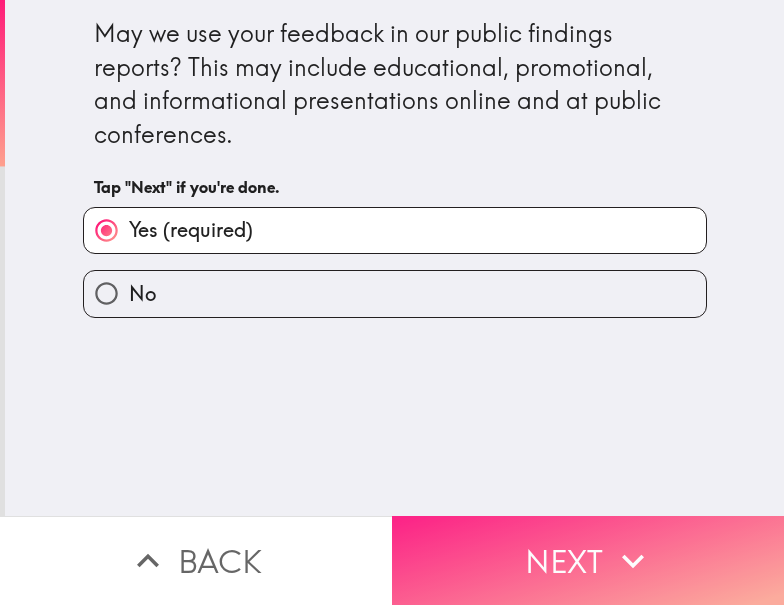 click on "Next" at bounding box center (588, 560) 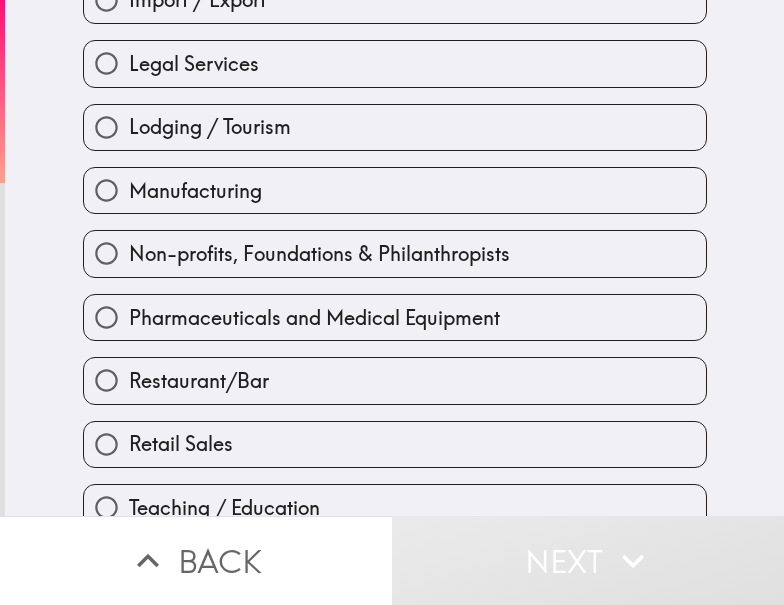 scroll, scrollTop: 859, scrollLeft: 0, axis: vertical 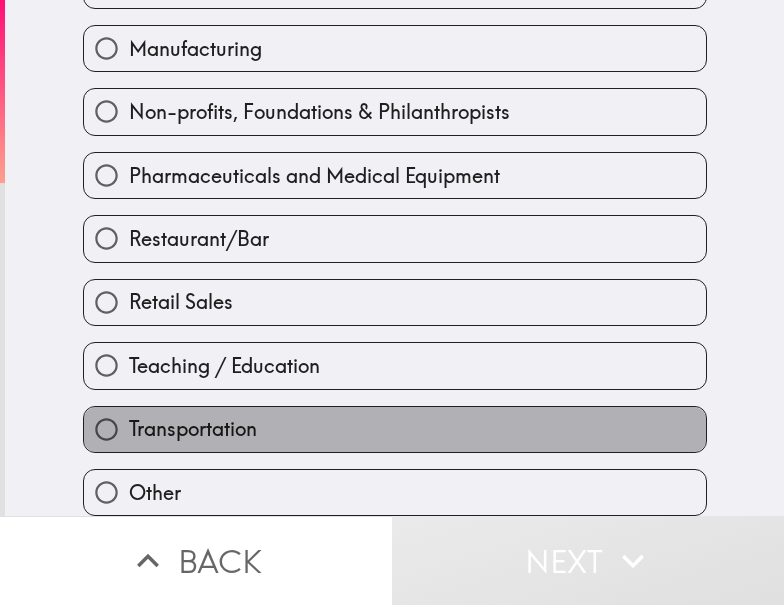 click on "Transportation" at bounding box center (395, 429) 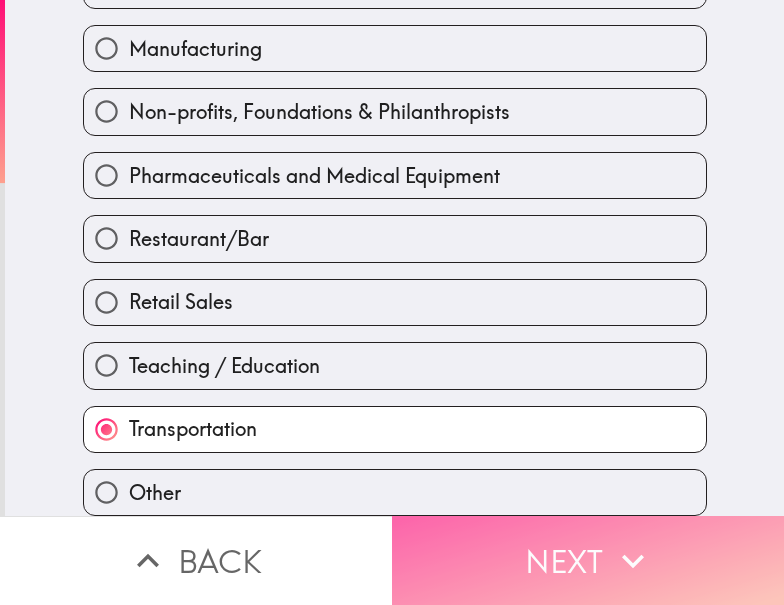 click on "Next" at bounding box center [588, 560] 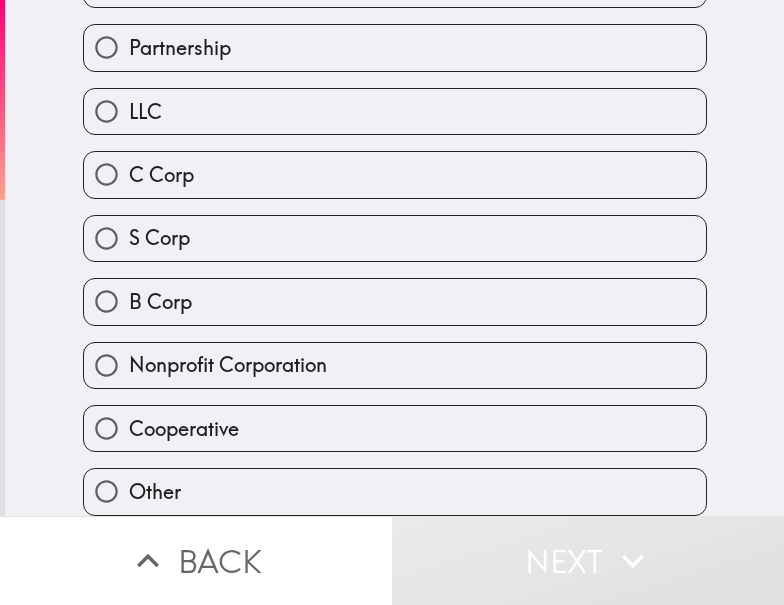 scroll, scrollTop: 0, scrollLeft: 0, axis: both 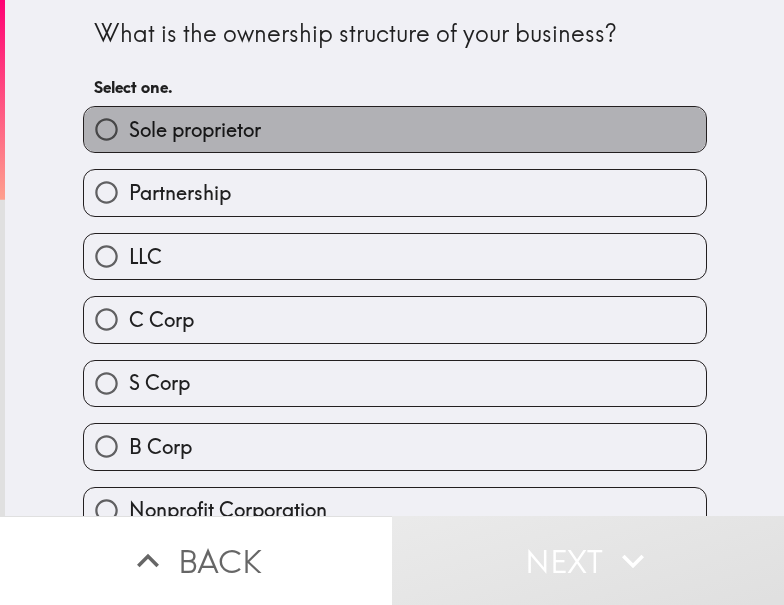 click on "Sole proprietor" at bounding box center [195, 130] 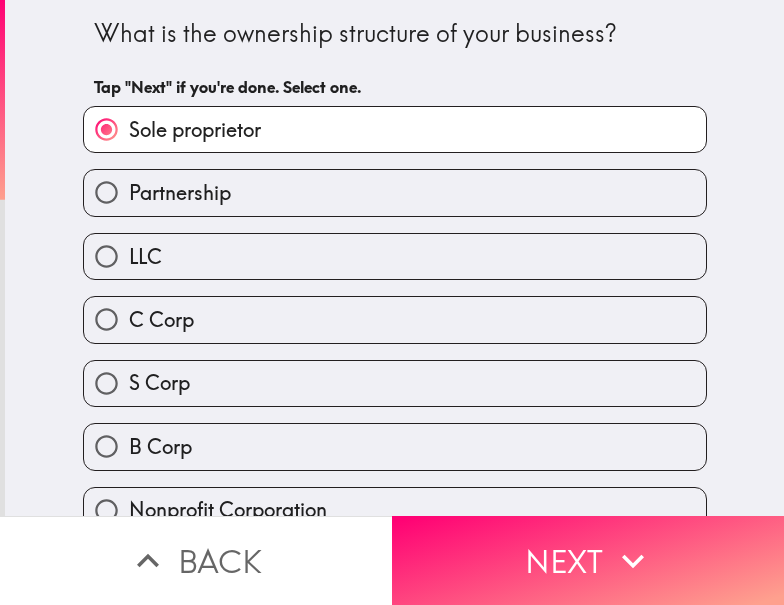 drag, startPoint x: 662, startPoint y: 564, endPoint x: 779, endPoint y: 547, distance: 118.22859 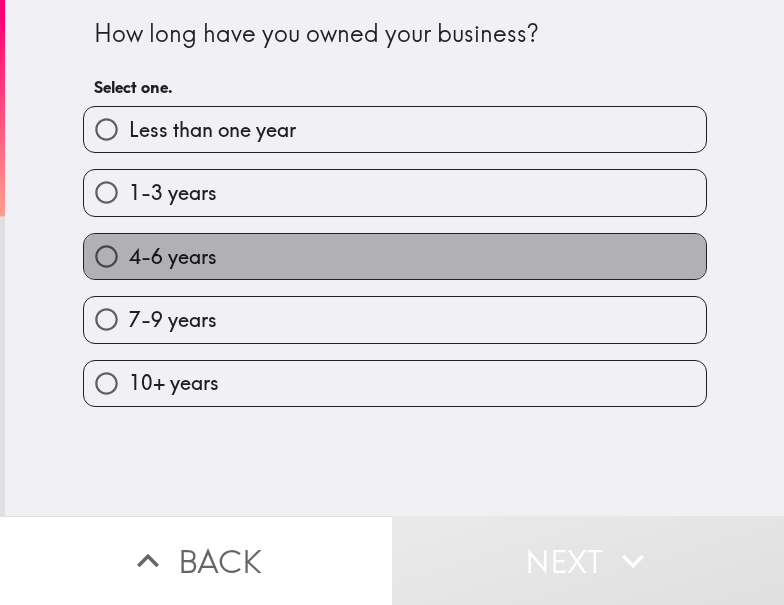 drag, startPoint x: 342, startPoint y: 244, endPoint x: 624, endPoint y: 289, distance: 285.56784 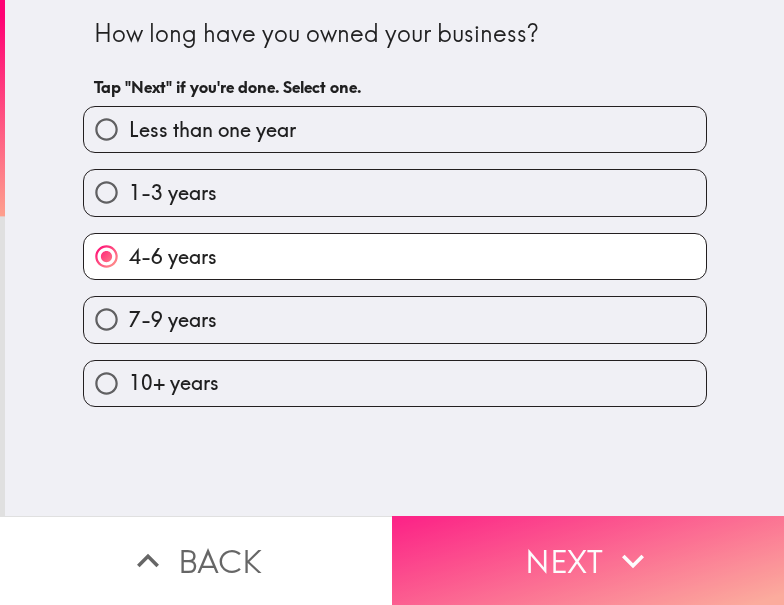 click on "Next" at bounding box center (588, 560) 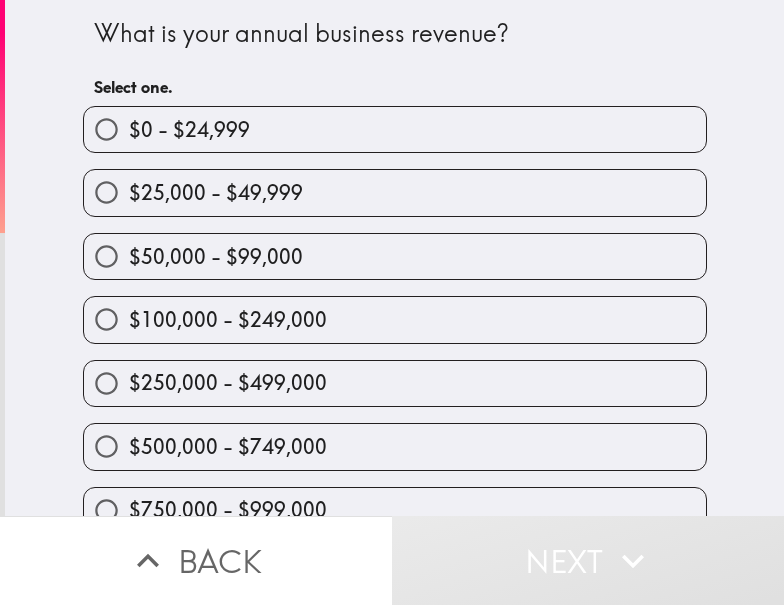 drag, startPoint x: 446, startPoint y: 385, endPoint x: 720, endPoint y: 382, distance: 274.01642 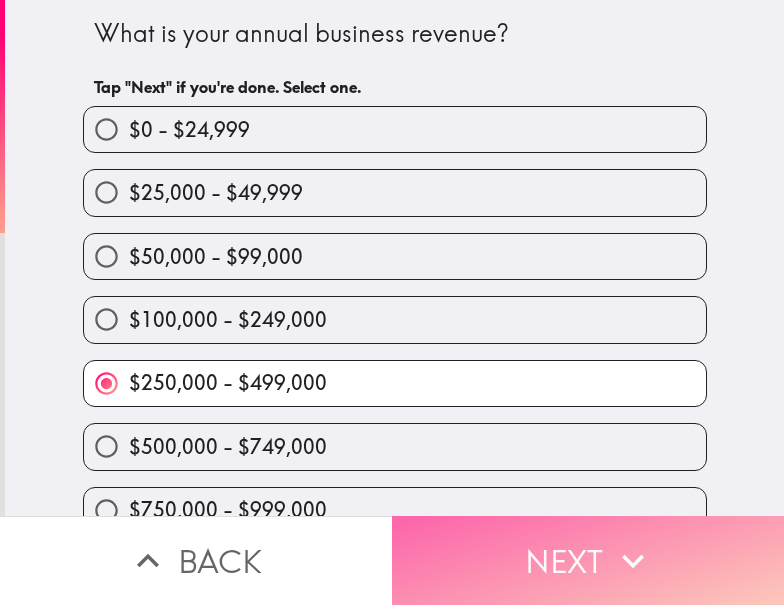 click on "Next" at bounding box center (588, 560) 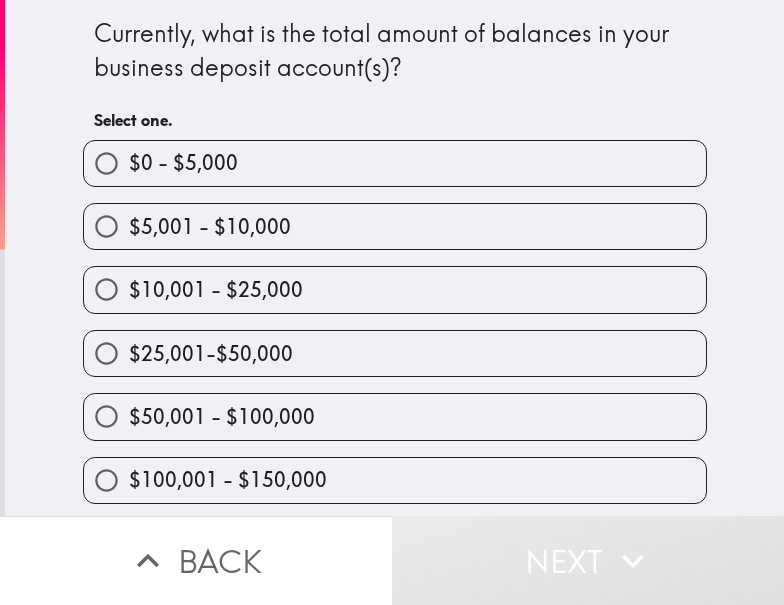 scroll, scrollTop: 259, scrollLeft: 0, axis: vertical 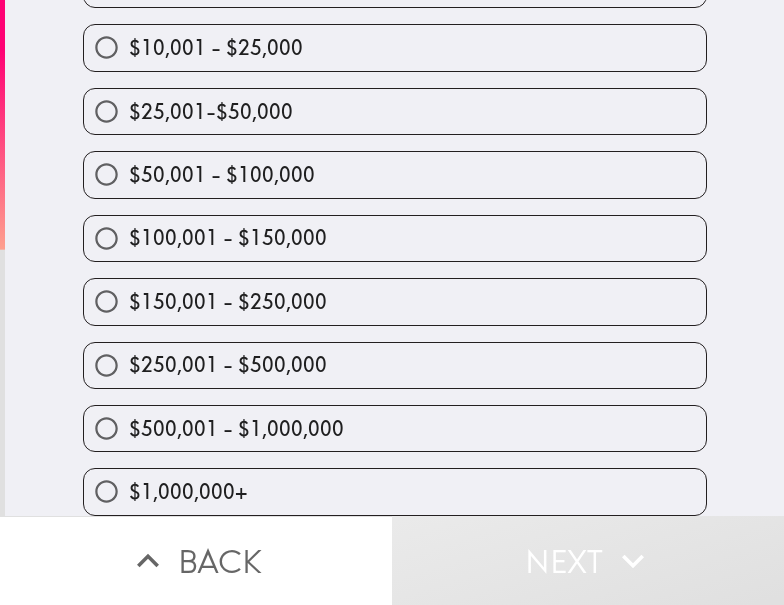 drag, startPoint x: 295, startPoint y: 336, endPoint x: 471, endPoint y: 342, distance: 176.10225 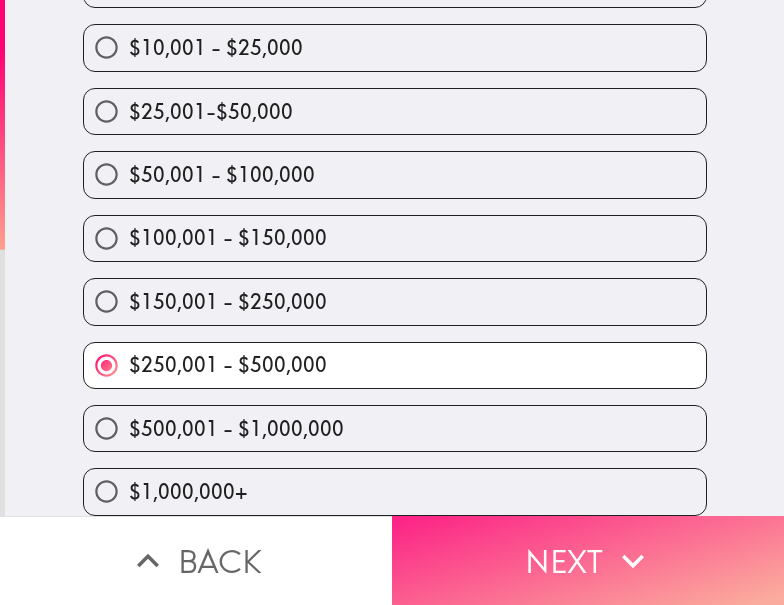 click on "Next" at bounding box center (588, 560) 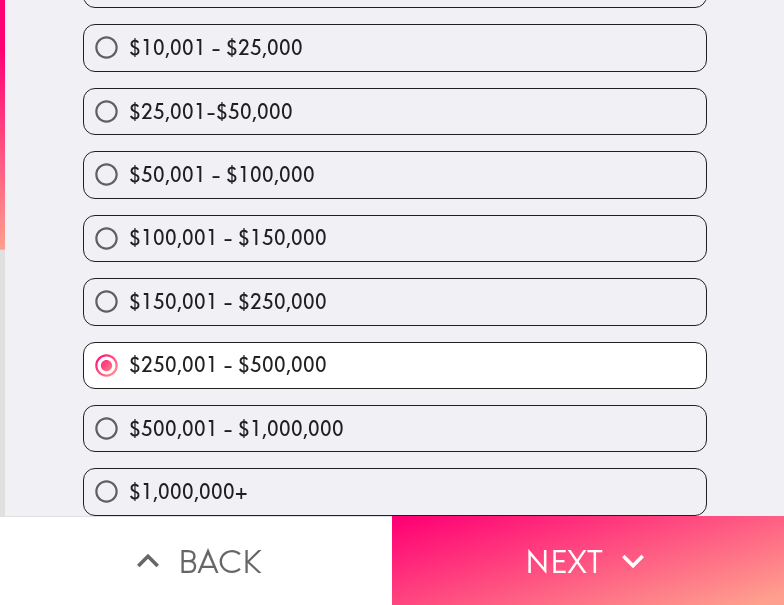 scroll, scrollTop: 19, scrollLeft: 0, axis: vertical 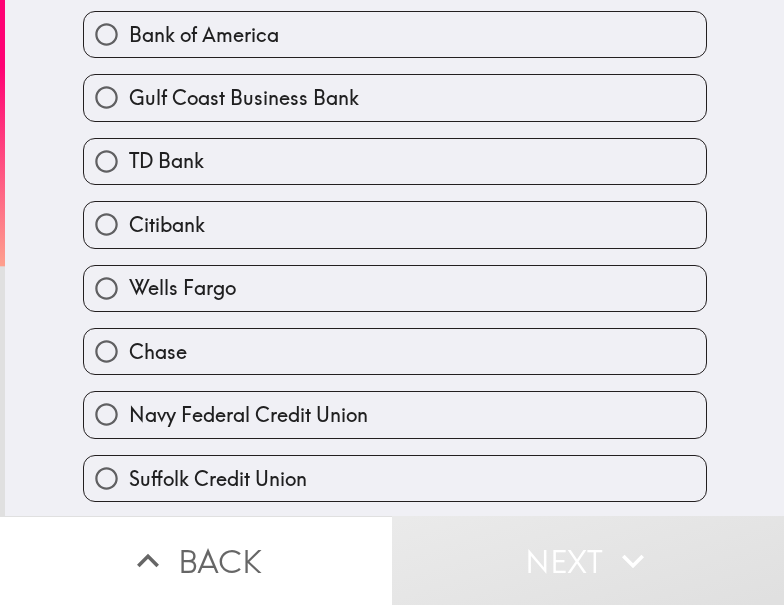 click on "Chase" at bounding box center (395, 351) 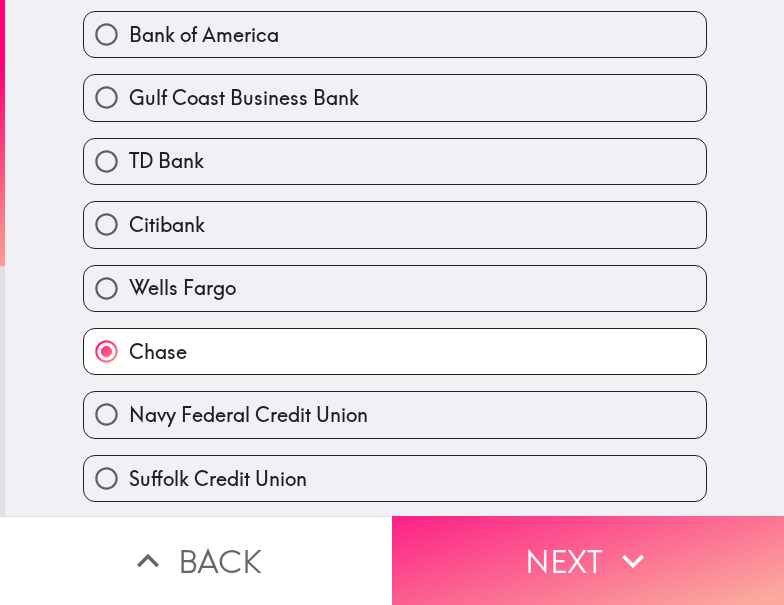 drag, startPoint x: 644, startPoint y: 538, endPoint x: 728, endPoint y: 546, distance: 84.38009 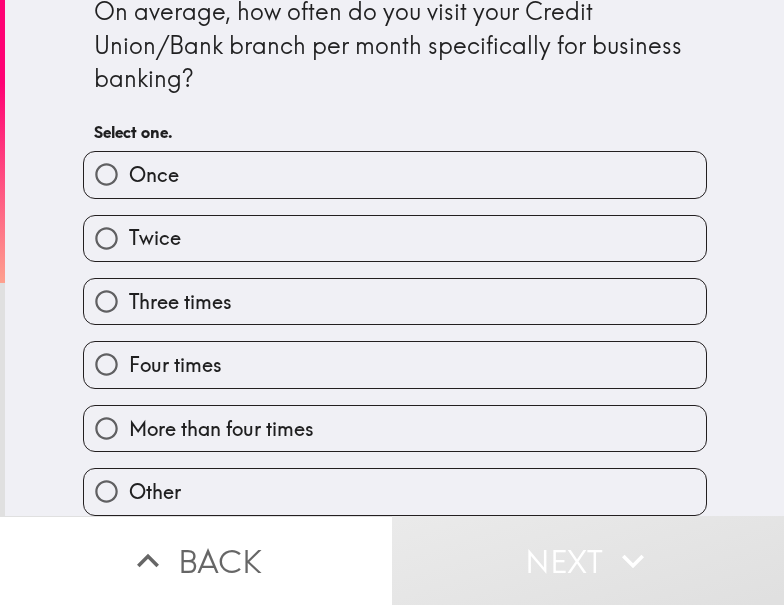 scroll, scrollTop: 0, scrollLeft: 0, axis: both 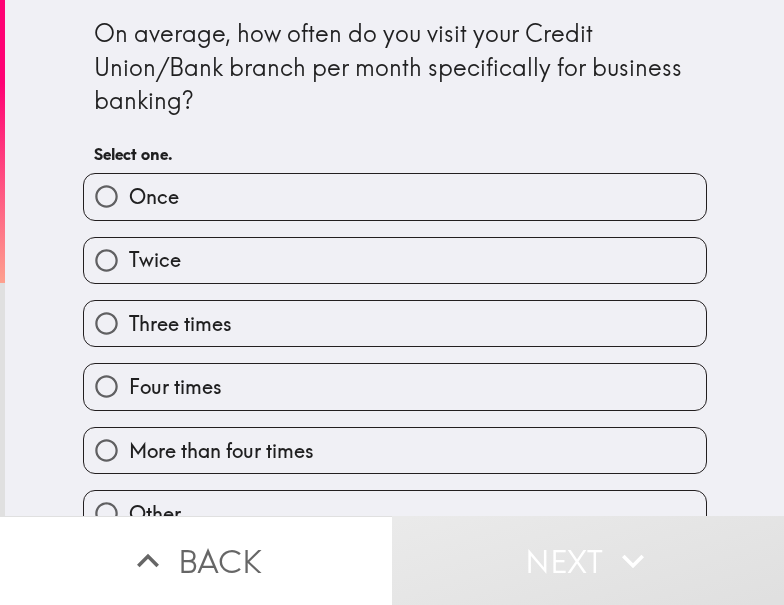 click on "Twice" at bounding box center (395, 260) 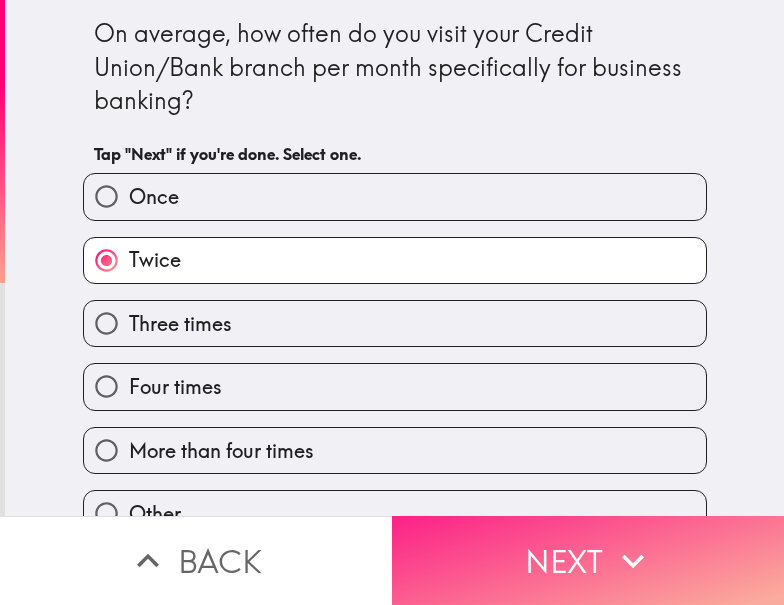 click 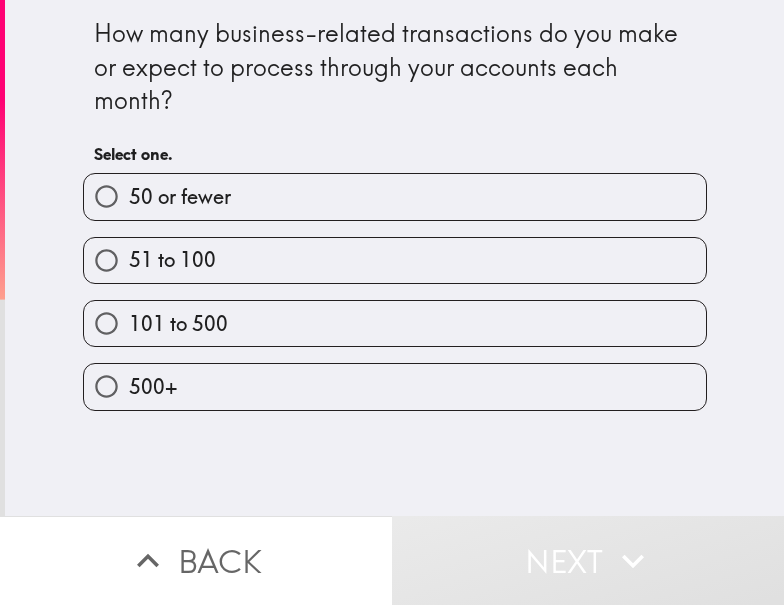 drag, startPoint x: 248, startPoint y: 313, endPoint x: 721, endPoint y: 331, distance: 473.34238 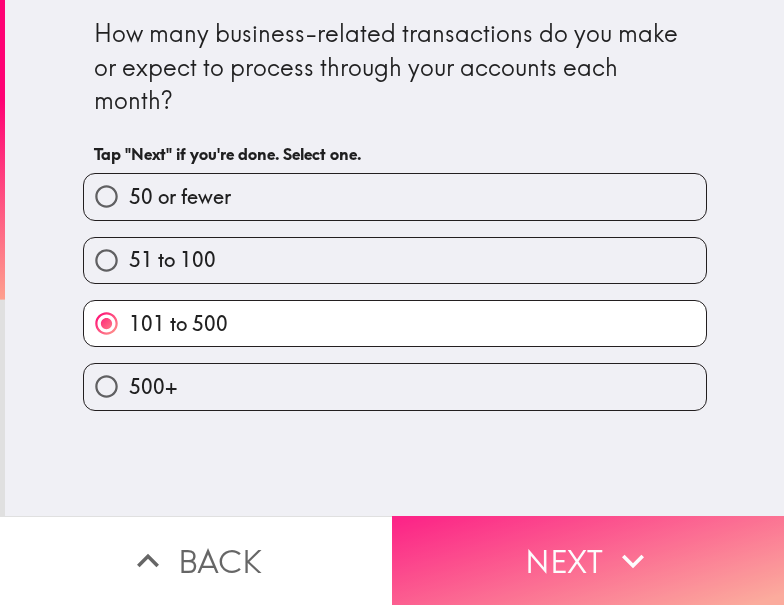 drag, startPoint x: 640, startPoint y: 550, endPoint x: 748, endPoint y: 561, distance: 108.55874 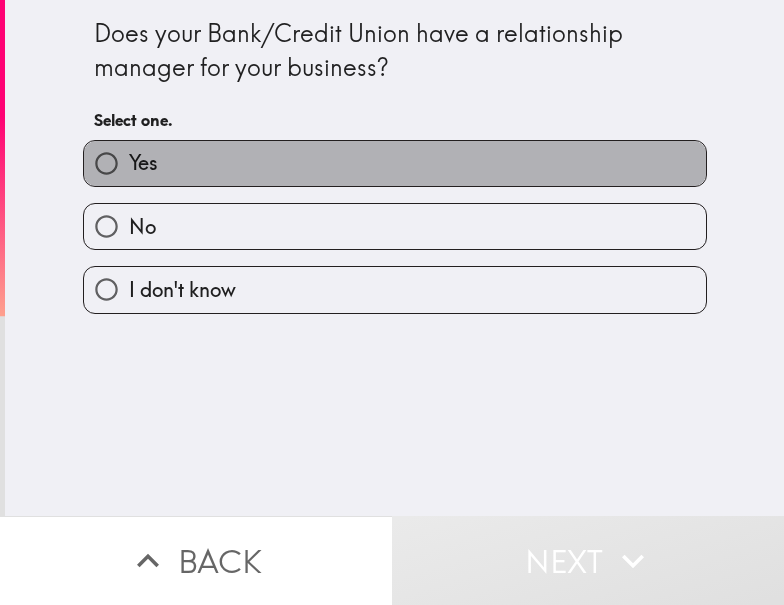 drag, startPoint x: 582, startPoint y: 164, endPoint x: 694, endPoint y: 164, distance: 112 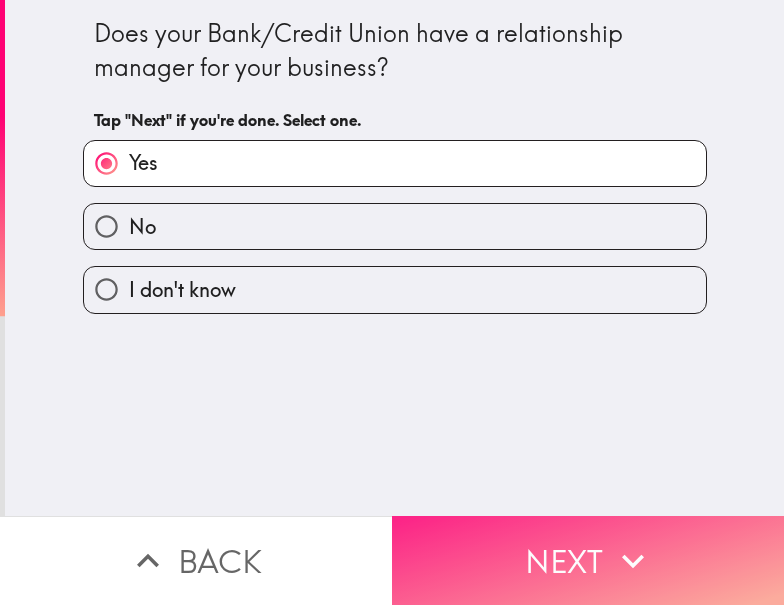 click 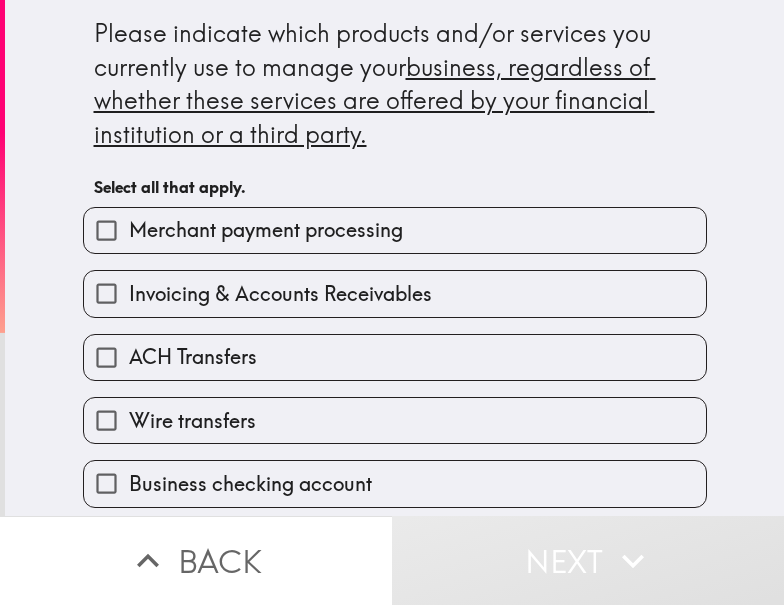 scroll, scrollTop: 100, scrollLeft: 0, axis: vertical 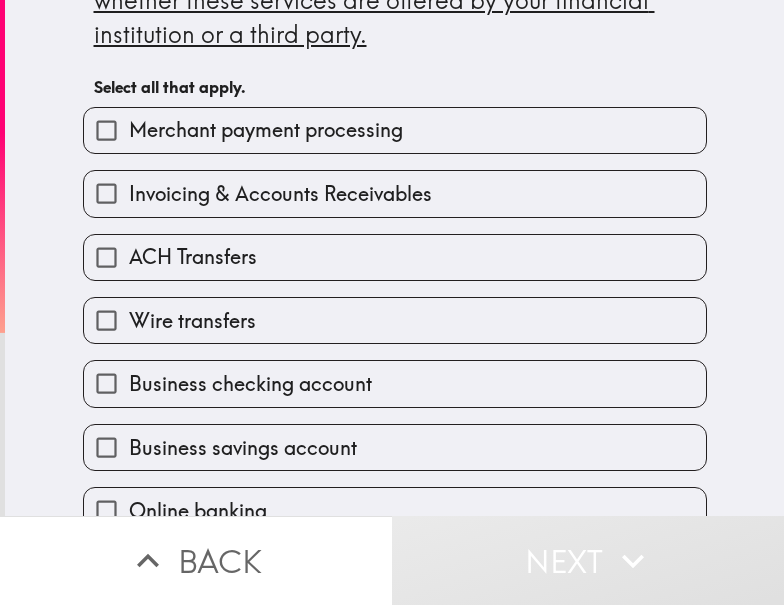 click on "Business checking account" at bounding box center (395, 383) 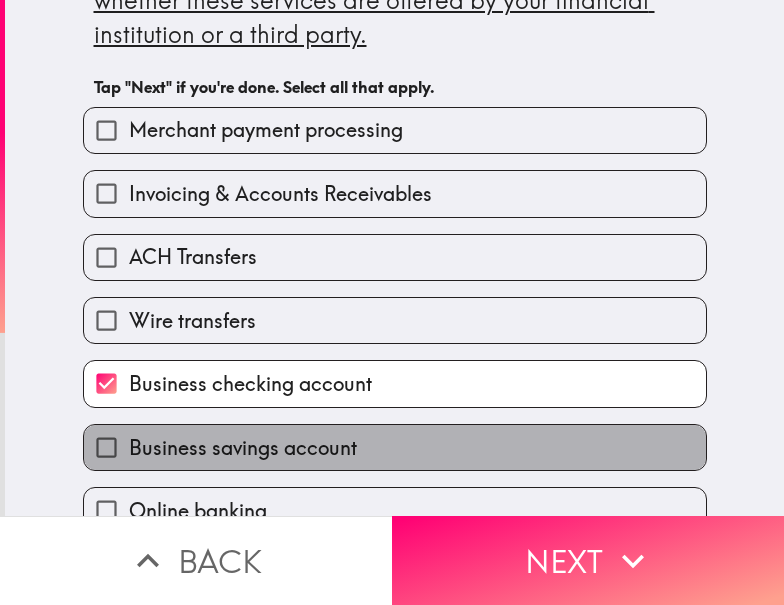 click on "Business savings account" at bounding box center (243, 448) 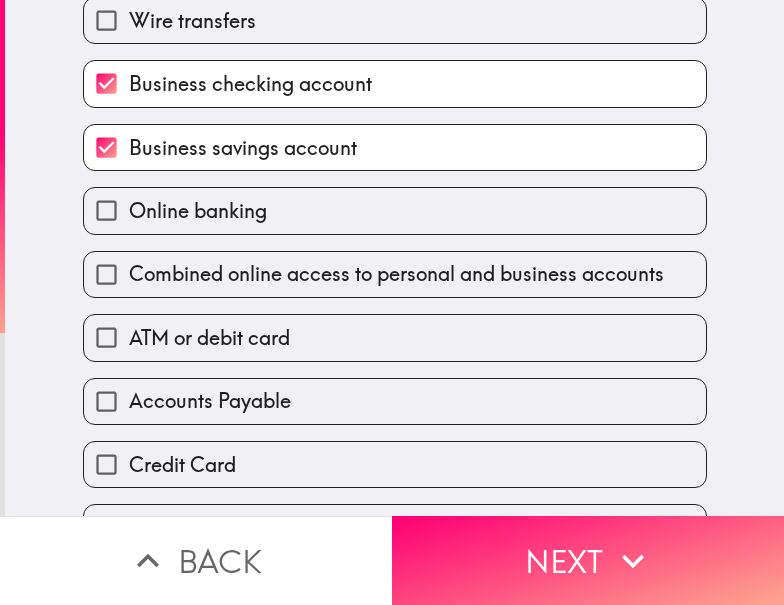 scroll, scrollTop: 500, scrollLeft: 0, axis: vertical 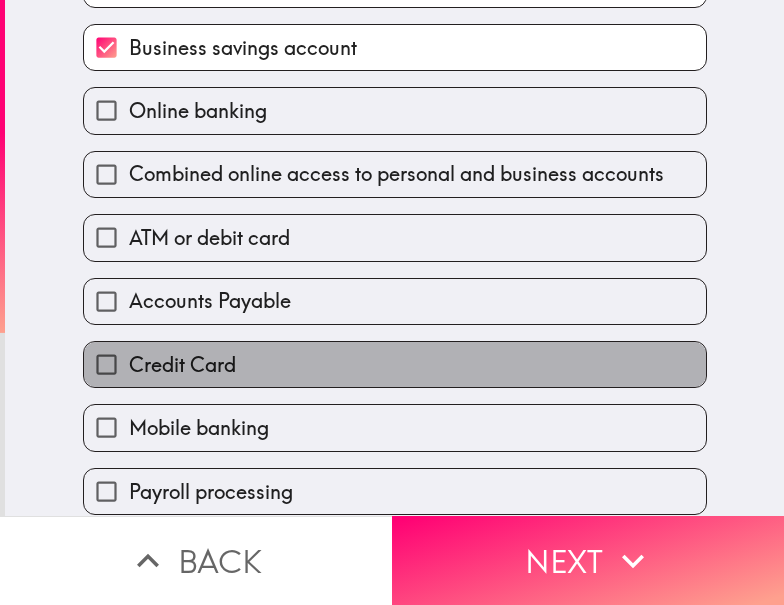click on "Credit Card" at bounding box center [395, 364] 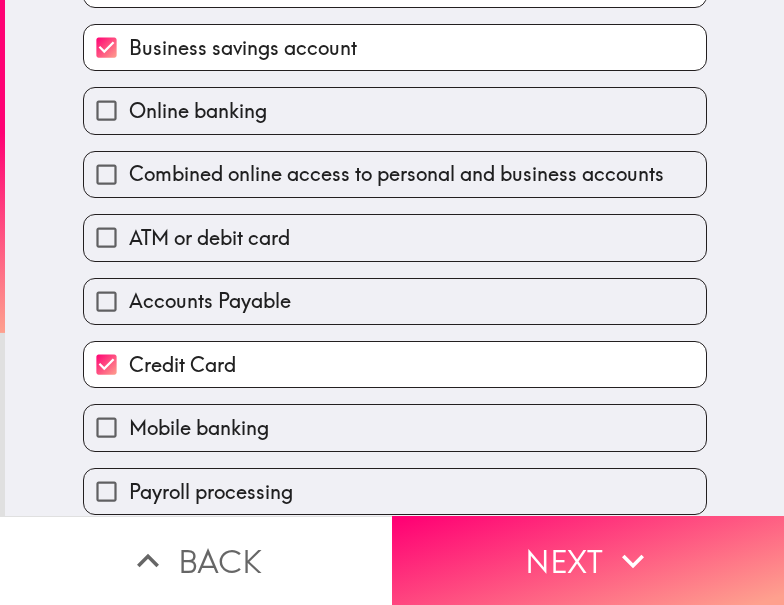 scroll, scrollTop: 700, scrollLeft: 0, axis: vertical 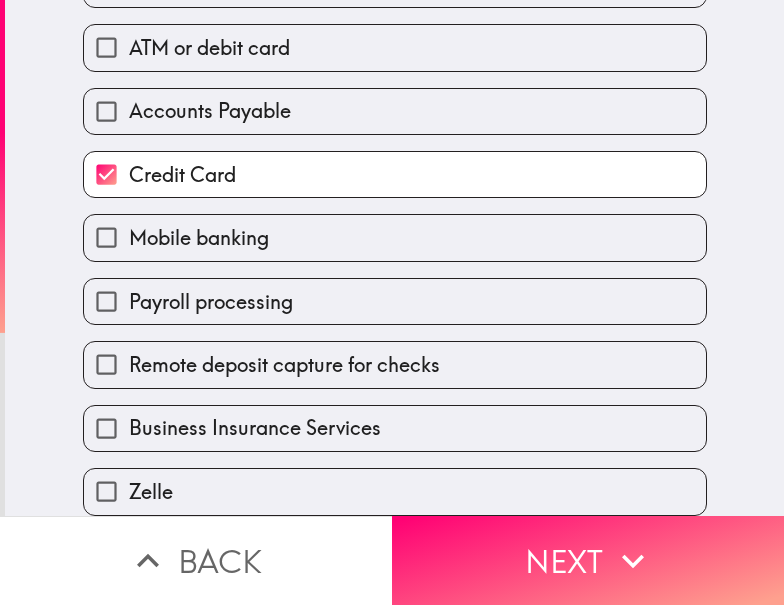click on "Payroll processing" at bounding box center (211, 302) 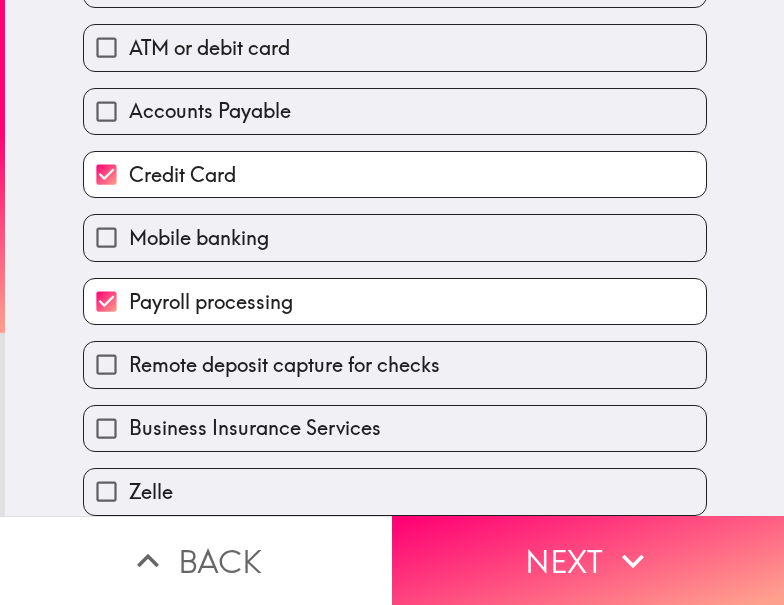 click on "Business Insurance Services" at bounding box center (255, 428) 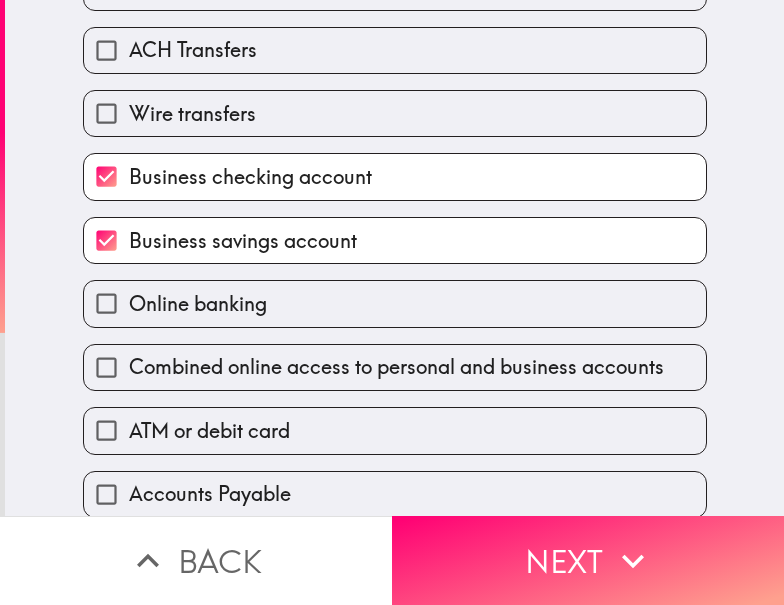 scroll, scrollTop: 7, scrollLeft: 0, axis: vertical 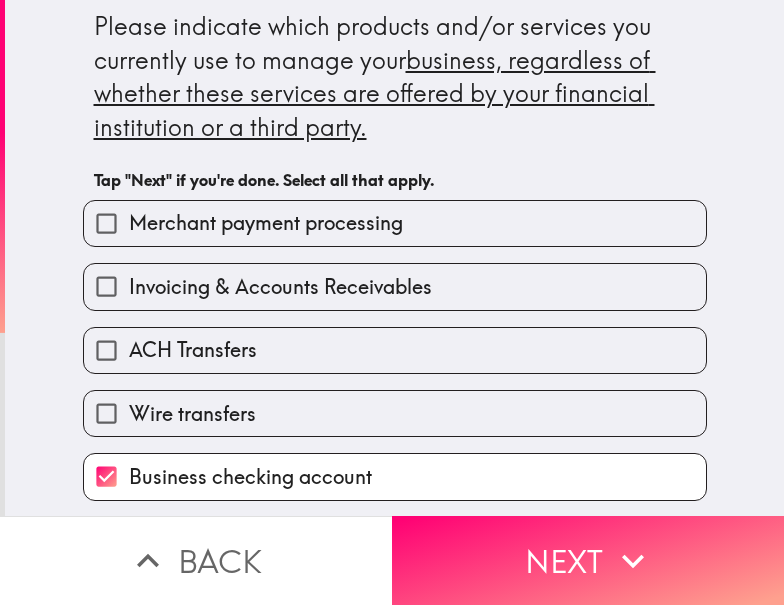 click on "Invoicing & Accounts Receivables" at bounding box center (280, 287) 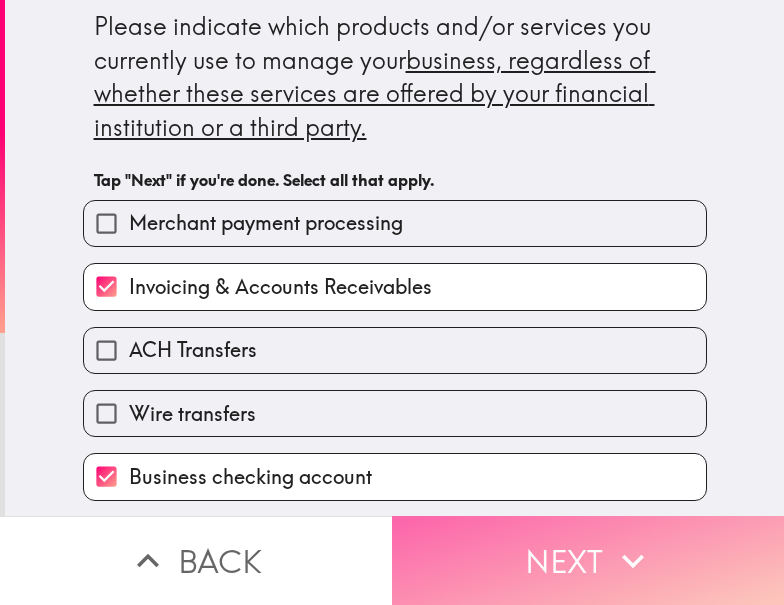 click on "Next" at bounding box center [588, 560] 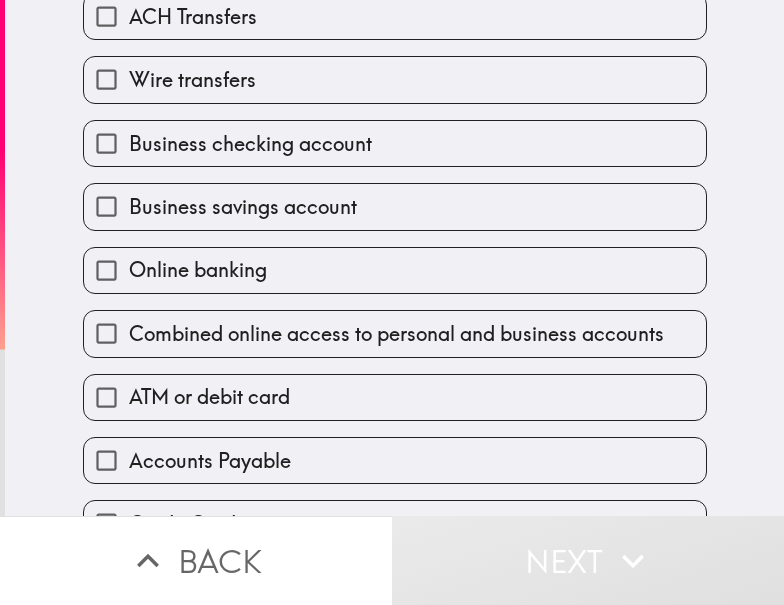 scroll, scrollTop: 407, scrollLeft: 0, axis: vertical 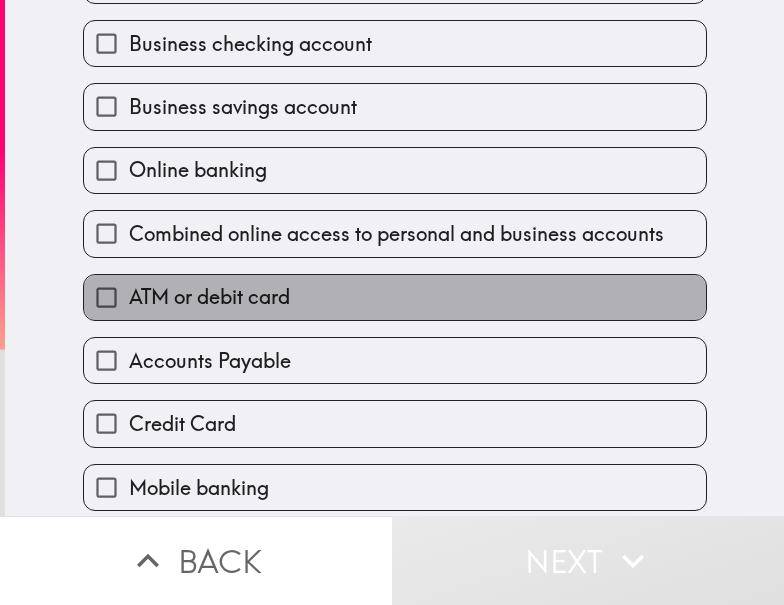 click on "ATM or debit card" at bounding box center (209, 297) 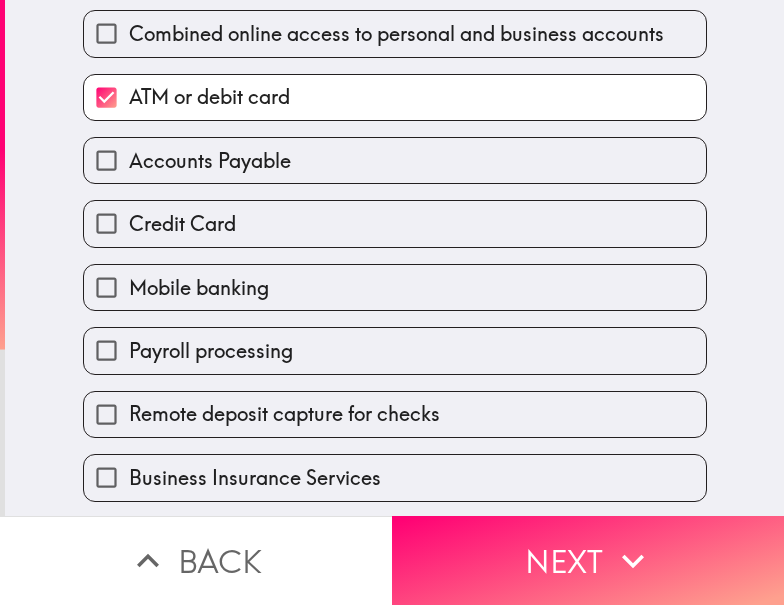scroll, scrollTop: 747, scrollLeft: 0, axis: vertical 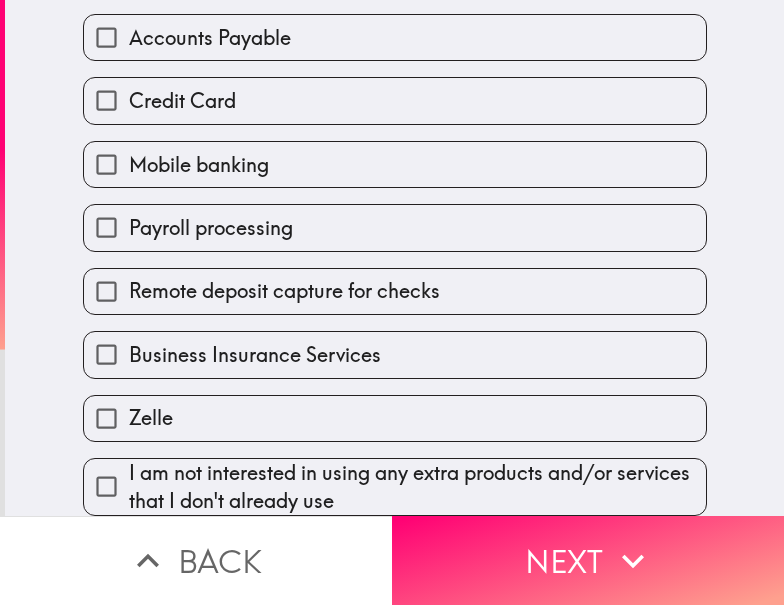 click on "Zelle" at bounding box center (395, 418) 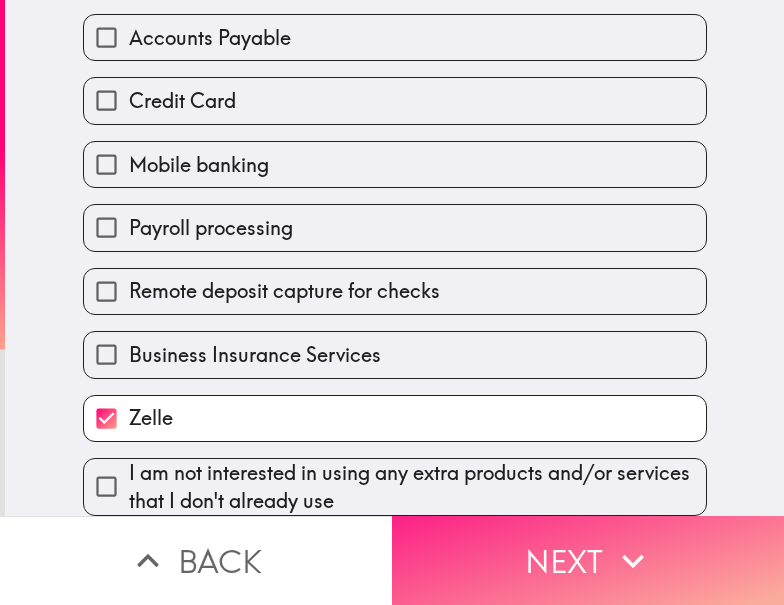 click on "Next" at bounding box center (588, 560) 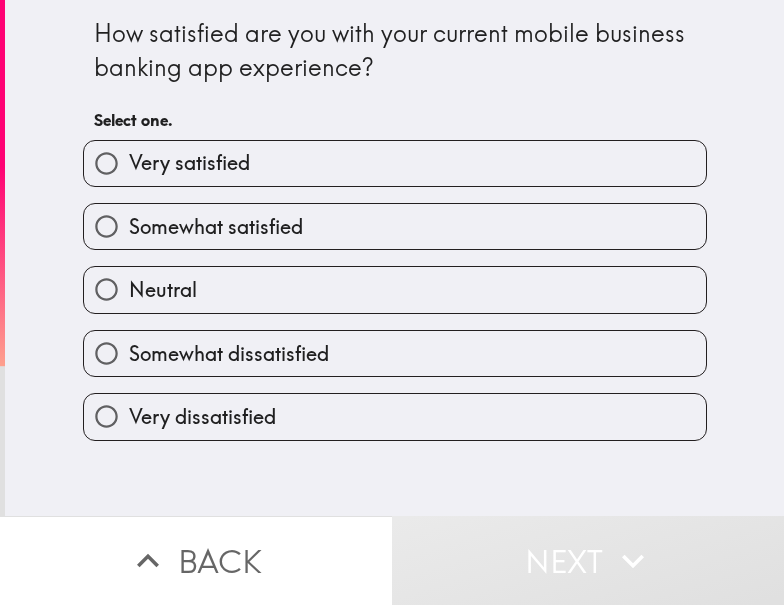 click on "Very satisfied" at bounding box center (395, 163) 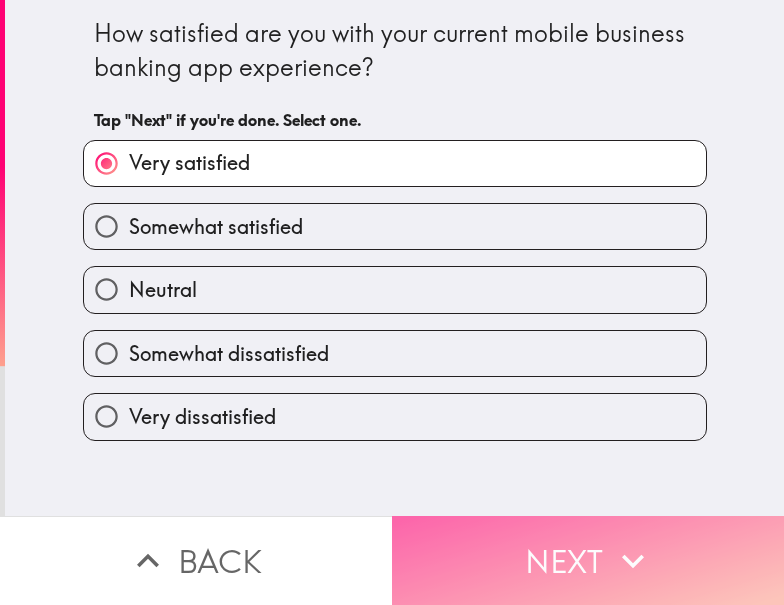click on "Next" at bounding box center [588, 560] 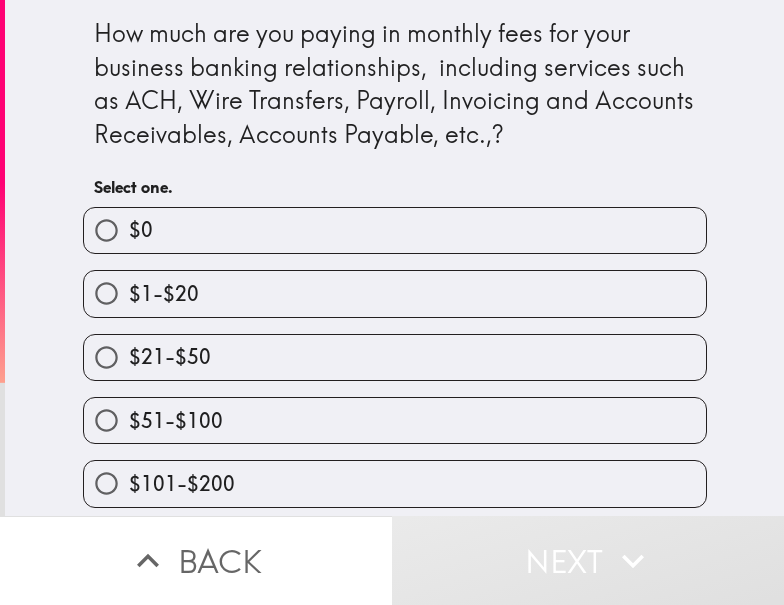 click on "$1-$20" at bounding box center (395, 293) 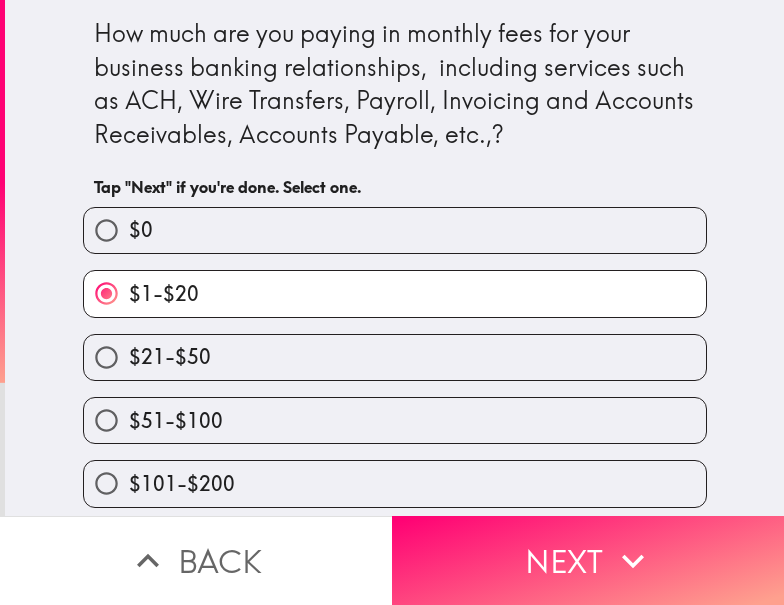 click on "$21-$50" at bounding box center [395, 357] 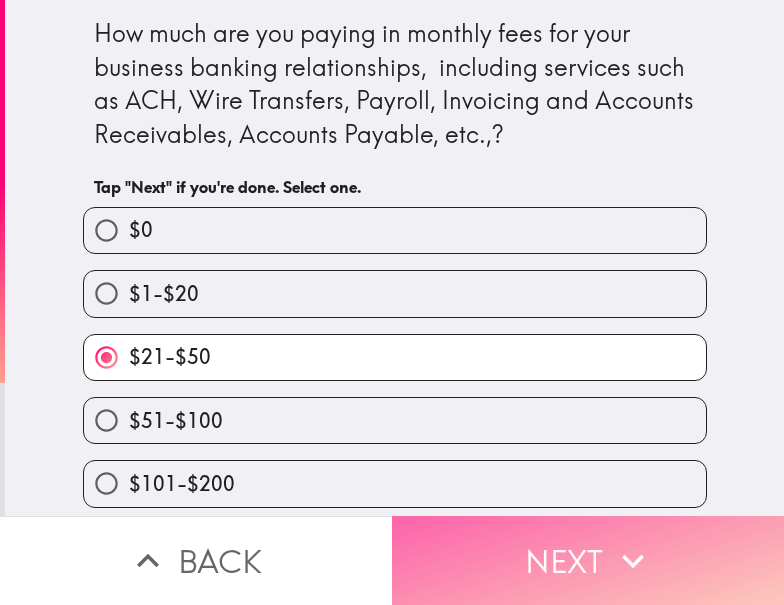 click 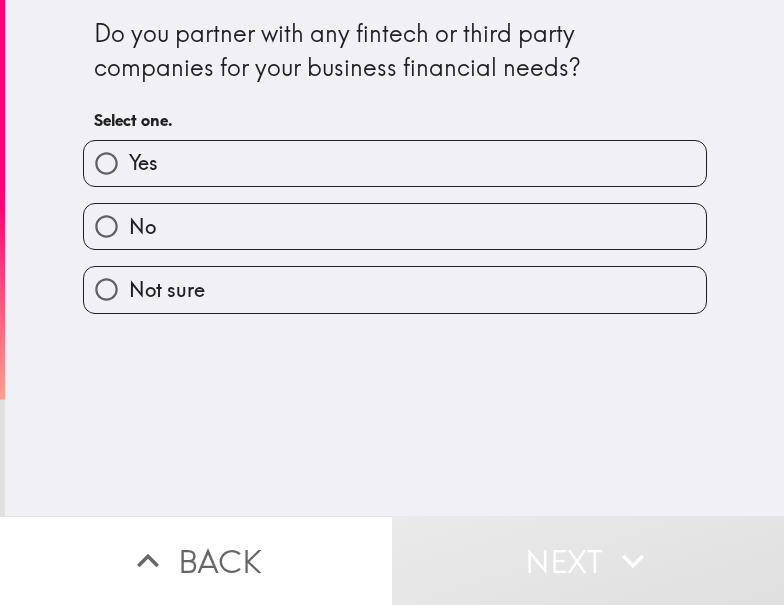 click on "Yes" at bounding box center [395, 163] 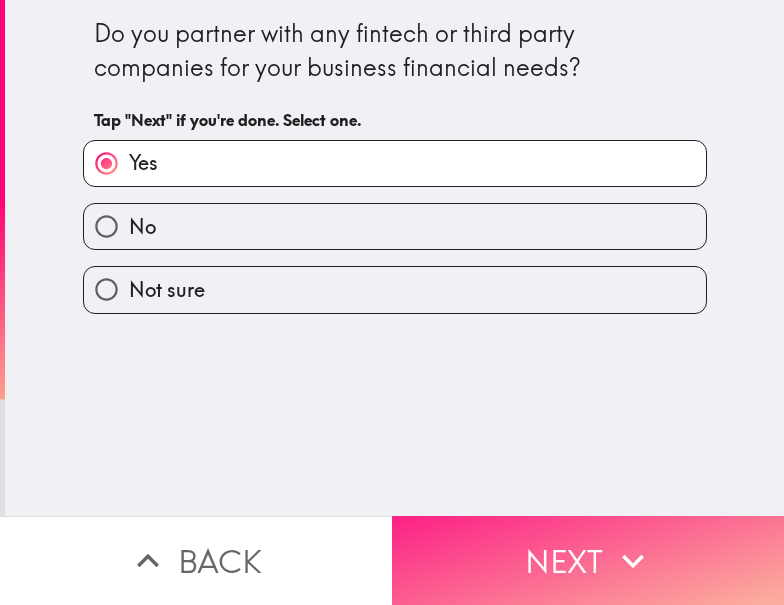 click on "Next" at bounding box center [588, 560] 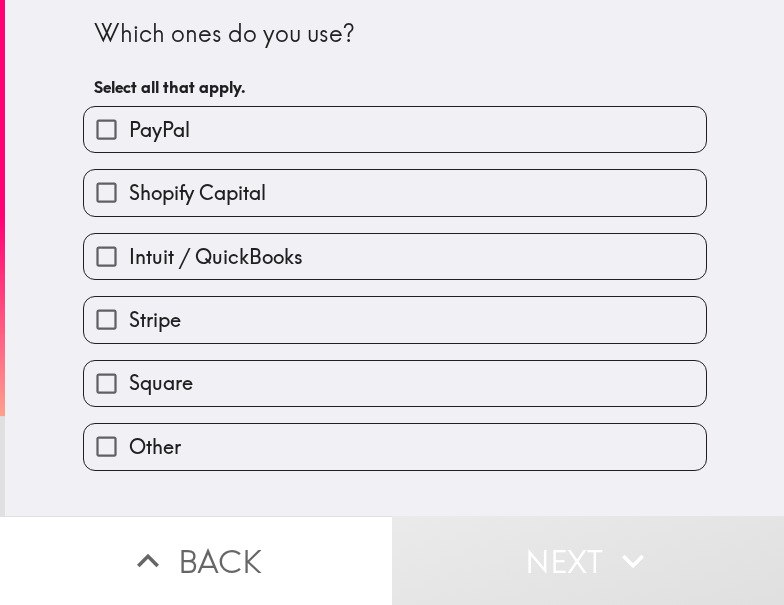 click on "Intuit / QuickBooks" at bounding box center (216, 257) 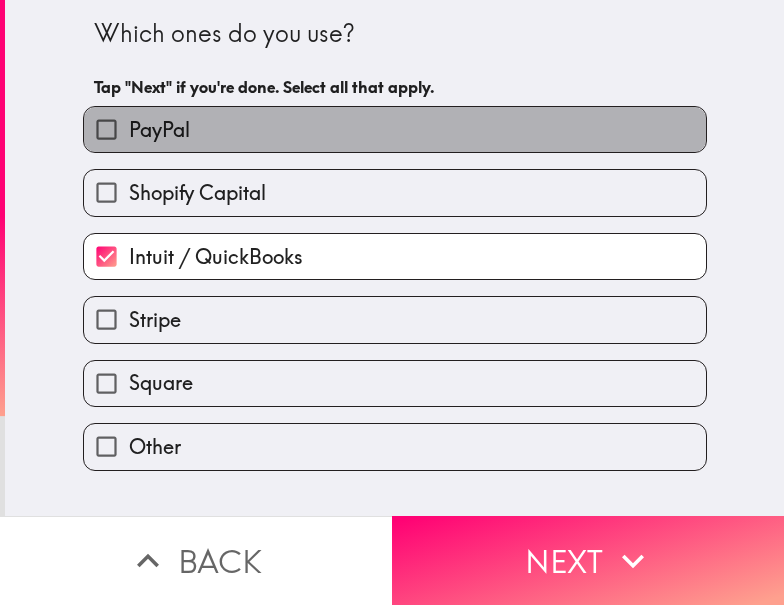 click on "PayPal" at bounding box center [395, 129] 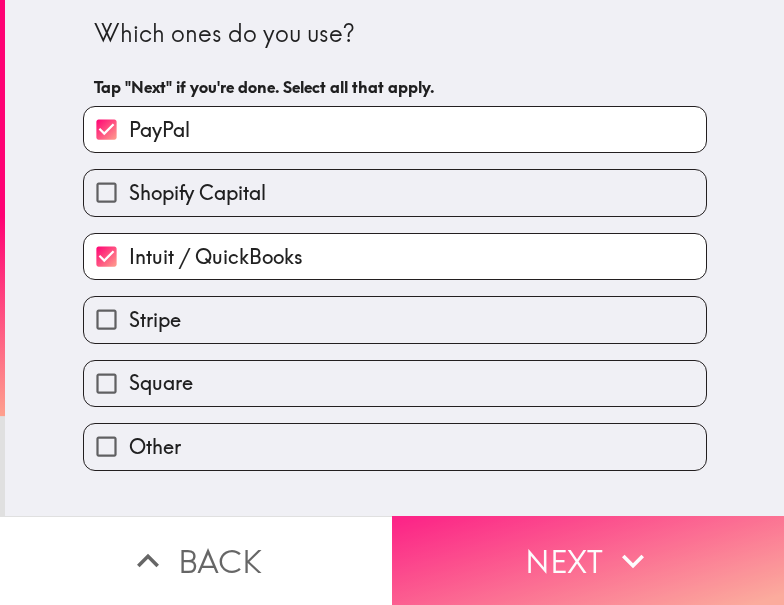 click on "Next" at bounding box center (588, 560) 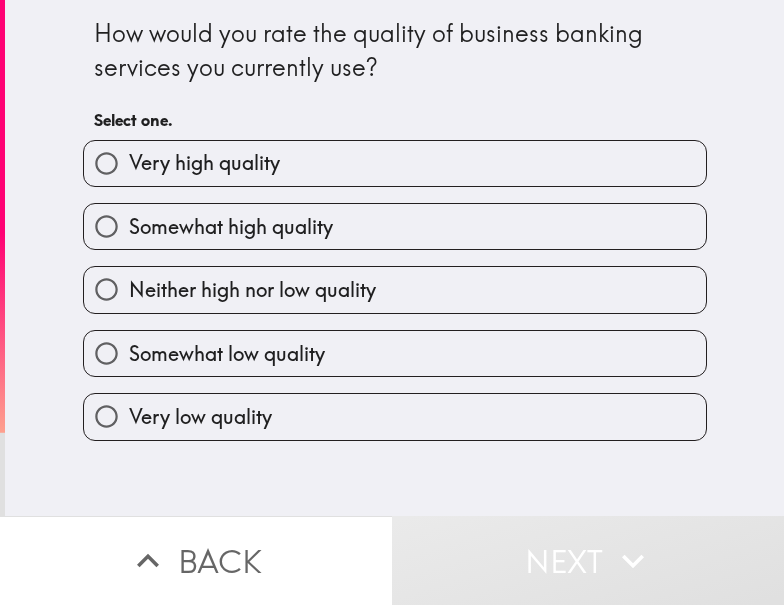 click on "Very high quality" at bounding box center [395, 163] 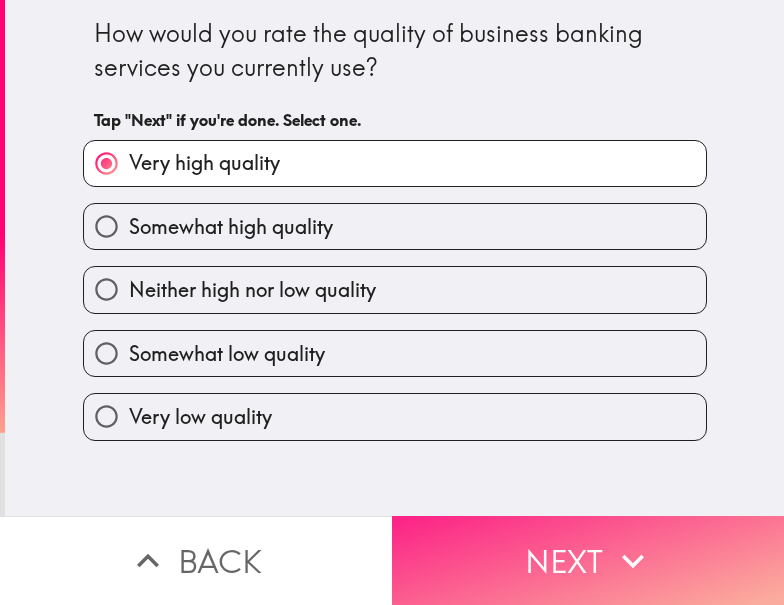 click 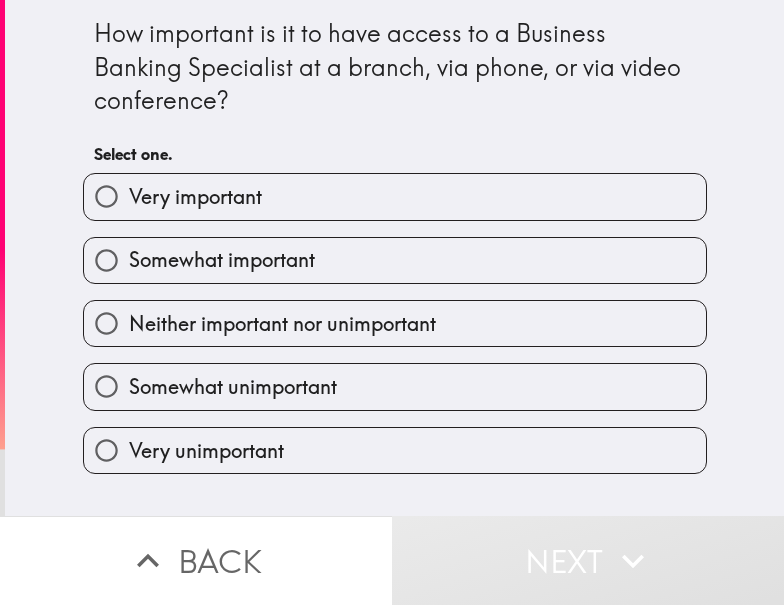 click on "Somewhat important" at bounding box center [395, 260] 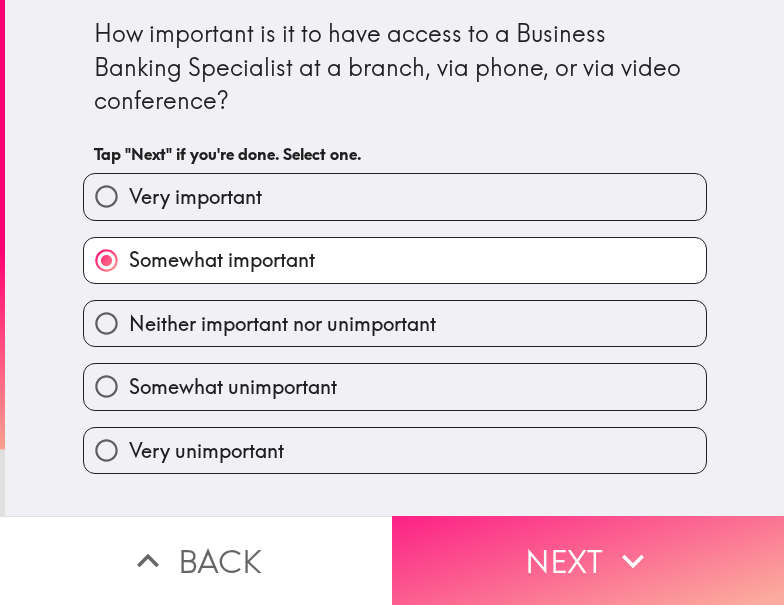 click 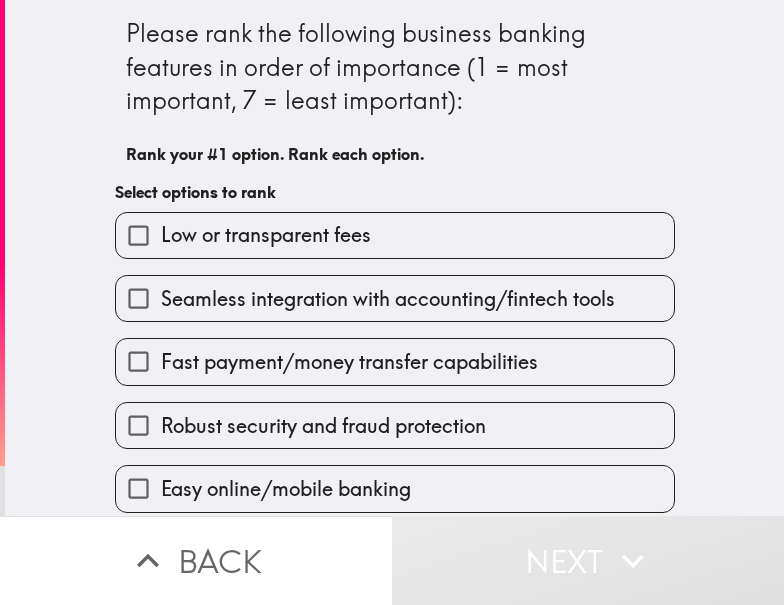 click on "Robust security and fraud protection" at bounding box center (323, 426) 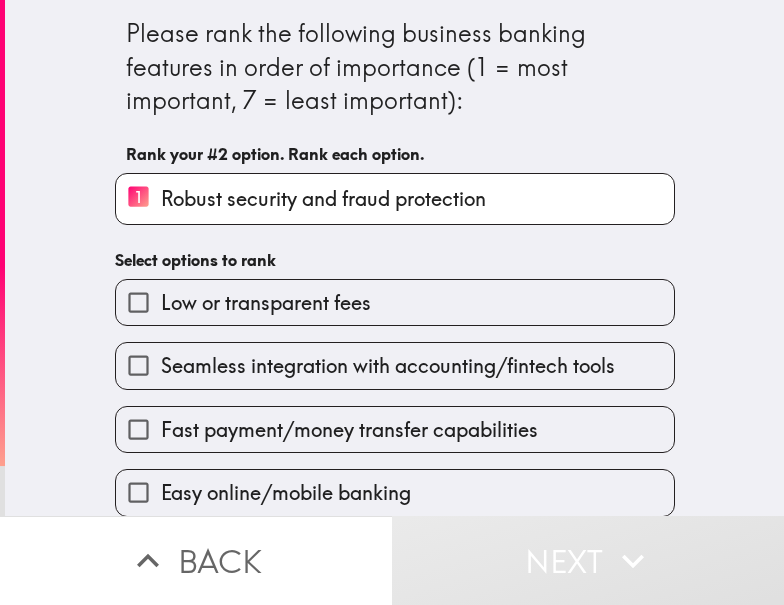 click on "Seamless integration with accounting/fintech tools" at bounding box center [387, 357] 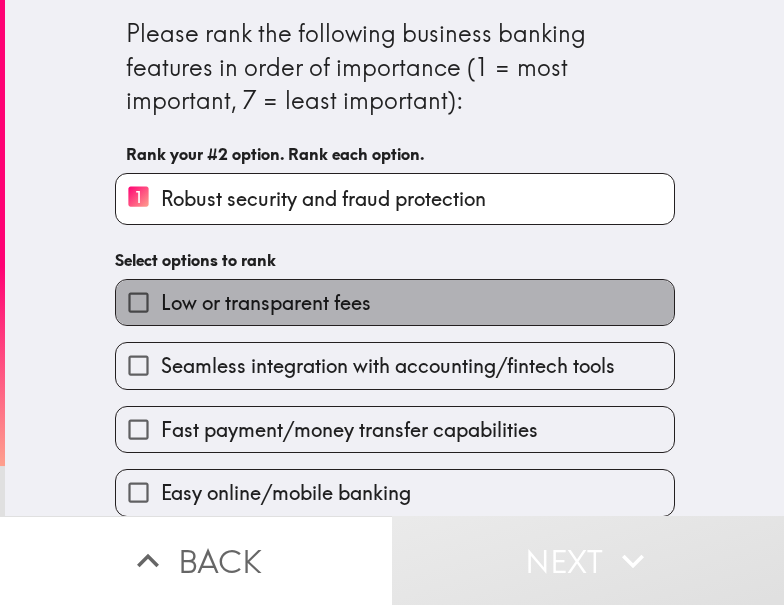 click on "Low or transparent fees" at bounding box center (395, 302) 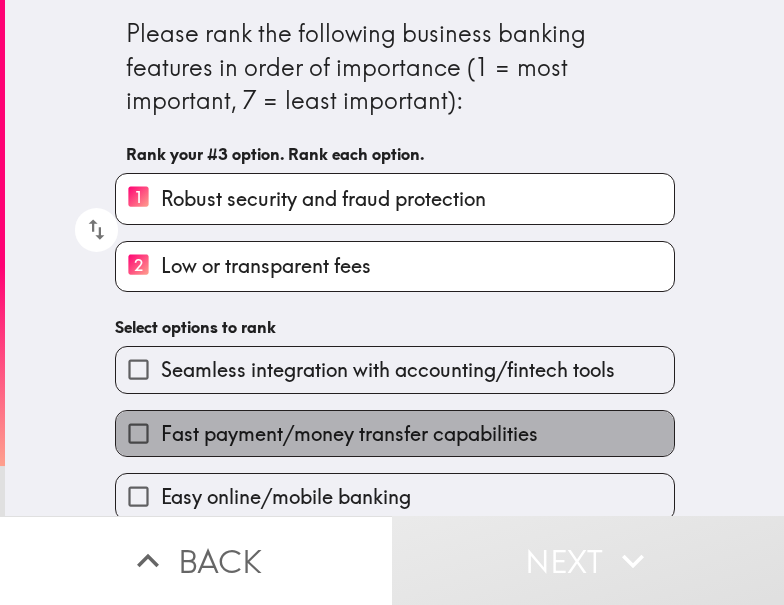 click on "Fast payment/money transfer capabilities" at bounding box center [395, 433] 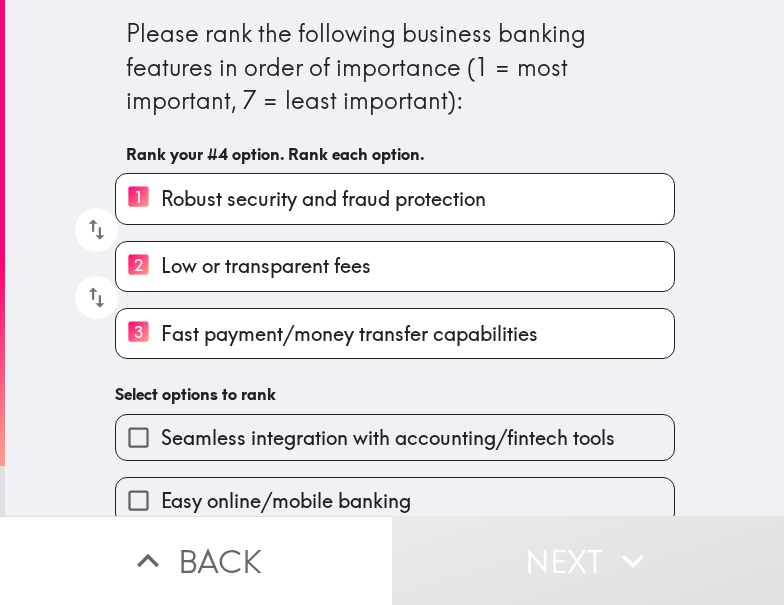 scroll, scrollTop: 153, scrollLeft: 0, axis: vertical 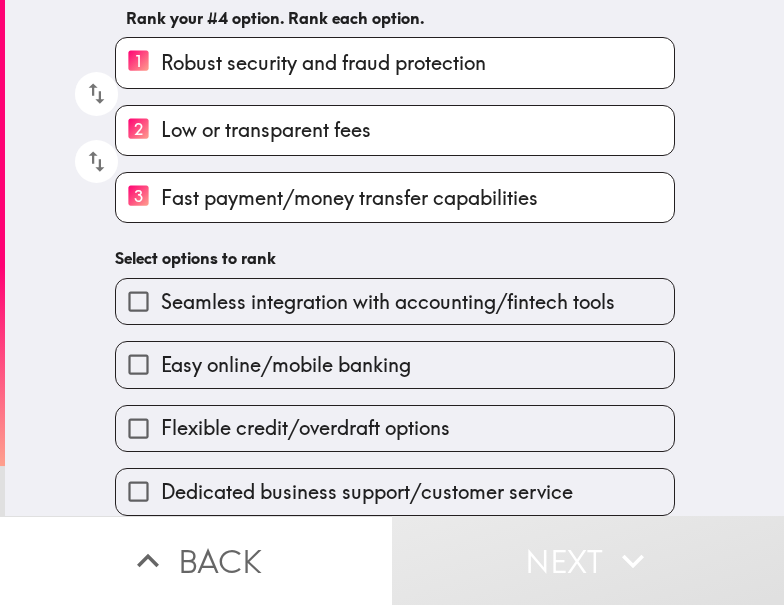 click on "Flexible credit/overdraft options" at bounding box center [305, 428] 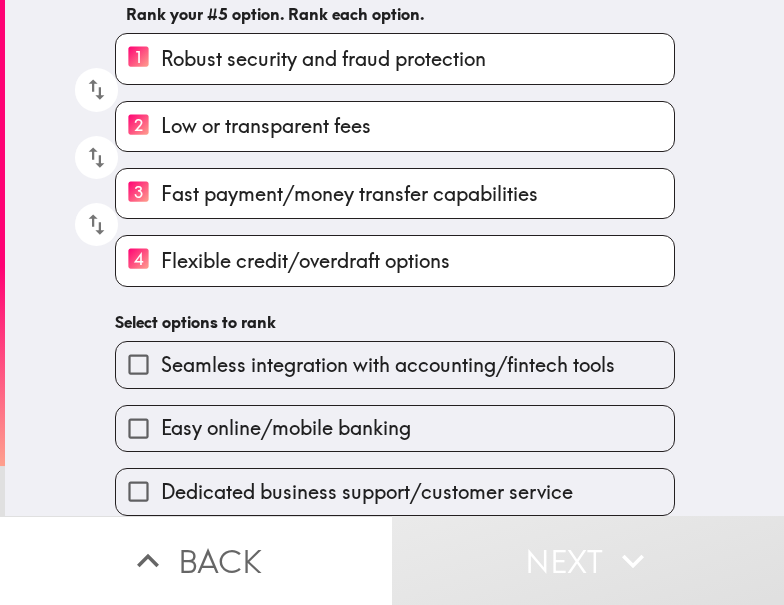 click on "Seamless integration with accounting/fintech tools" at bounding box center (388, 365) 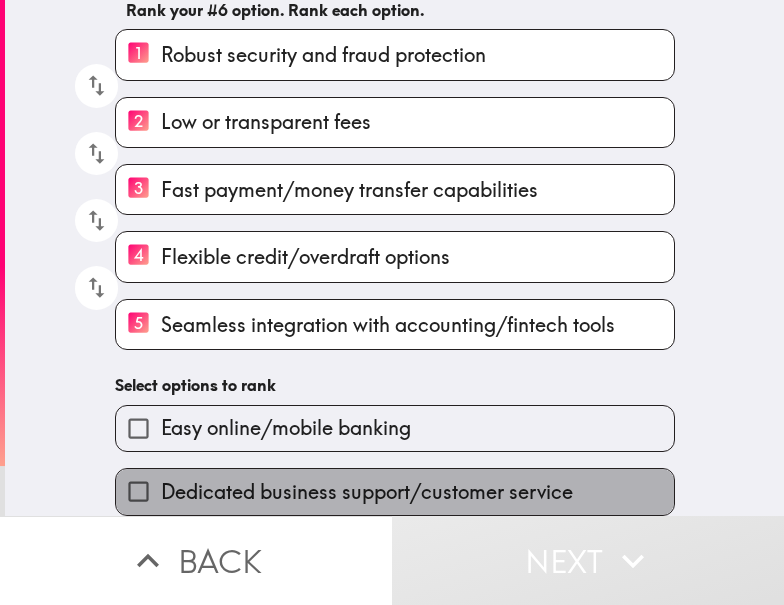click on "Dedicated business support/customer service" at bounding box center (367, 492) 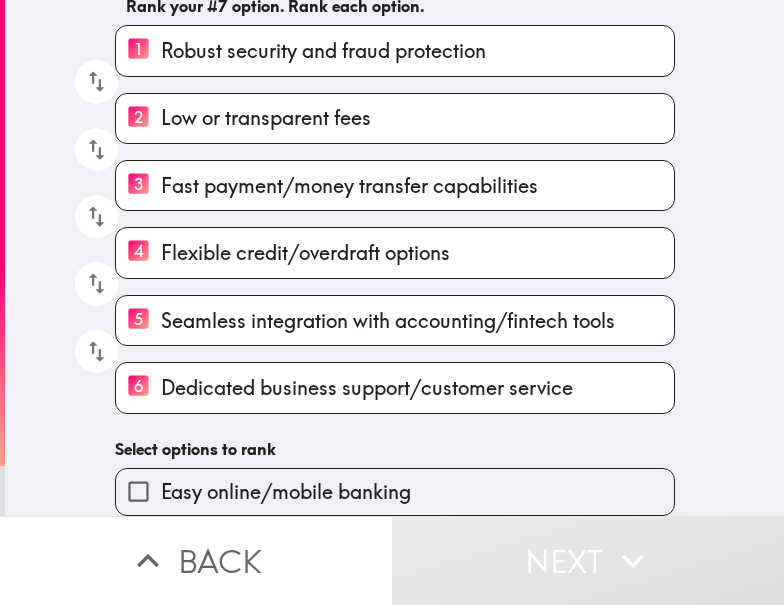 click on "Easy online/mobile banking" at bounding box center (395, 491) 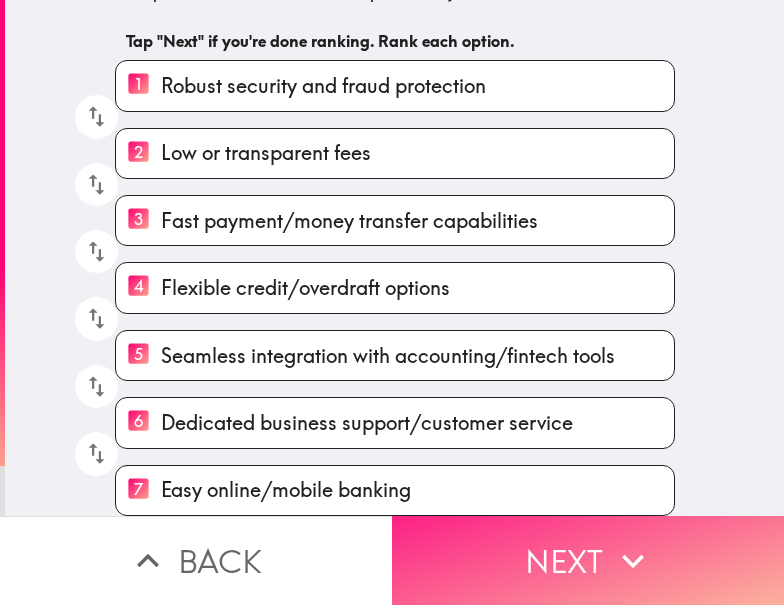 click 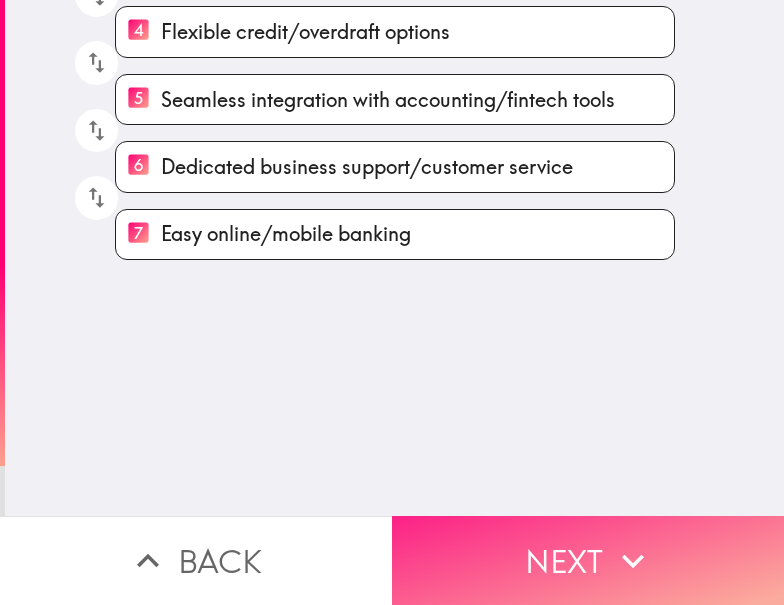 scroll, scrollTop: 0, scrollLeft: 0, axis: both 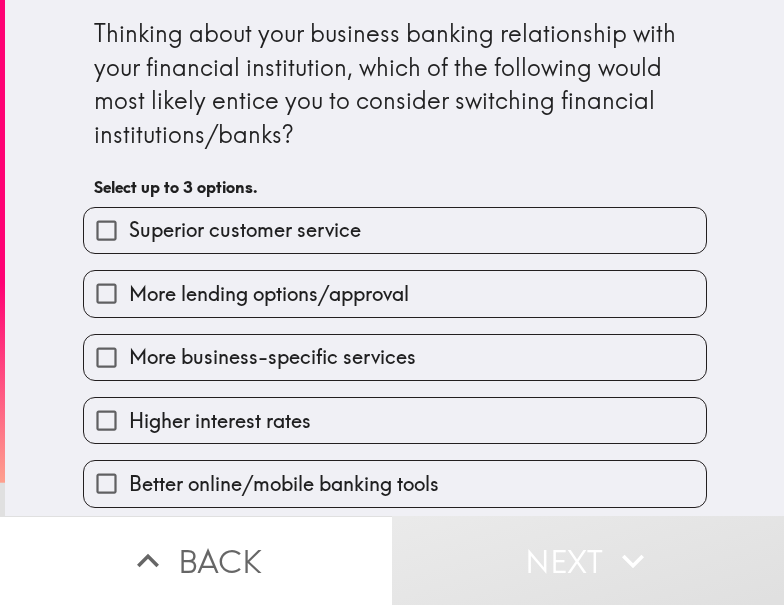 click on "Superior customer service" at bounding box center (245, 230) 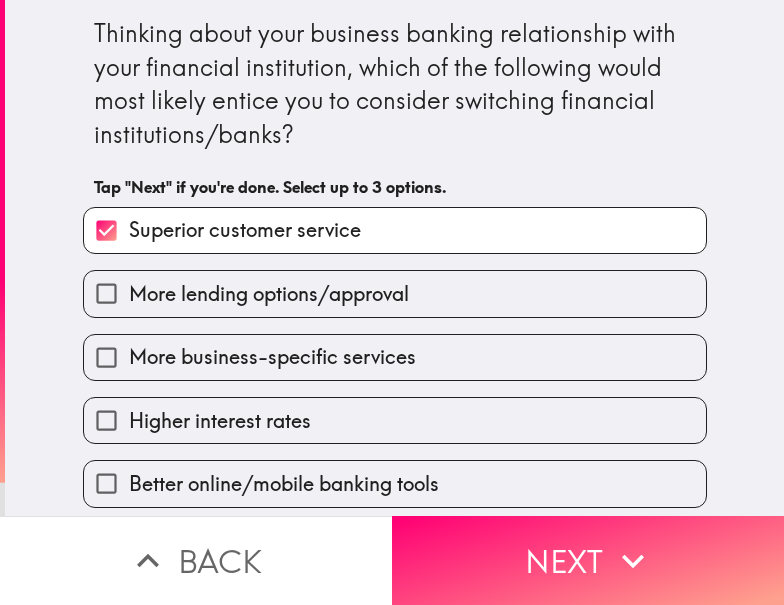 scroll, scrollTop: 199, scrollLeft: 0, axis: vertical 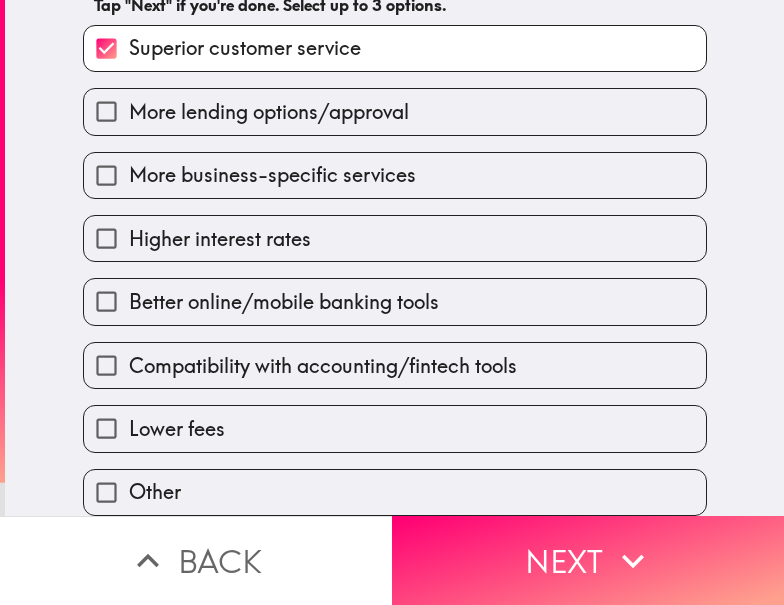 click on "Better online/mobile banking tools" at bounding box center [284, 302] 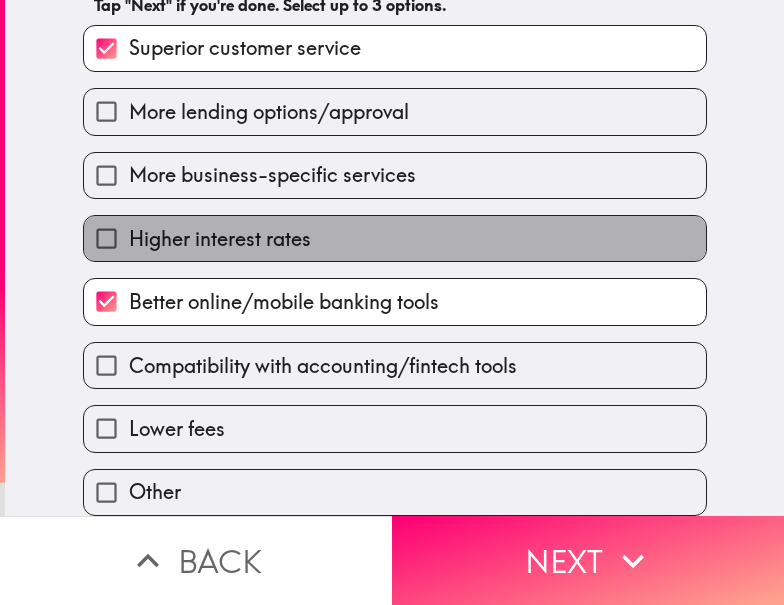 click on "Higher interest rates" at bounding box center [220, 239] 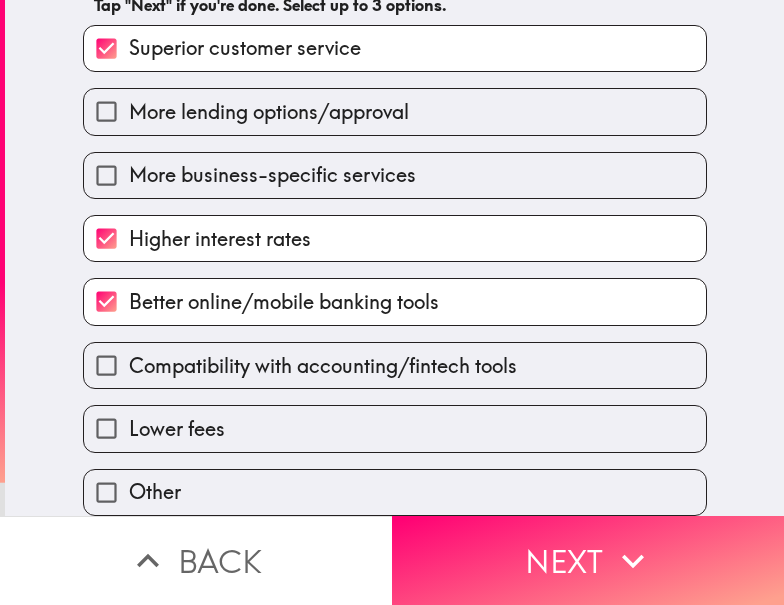 drag, startPoint x: 515, startPoint y: 554, endPoint x: 674, endPoint y: 534, distance: 160.25293 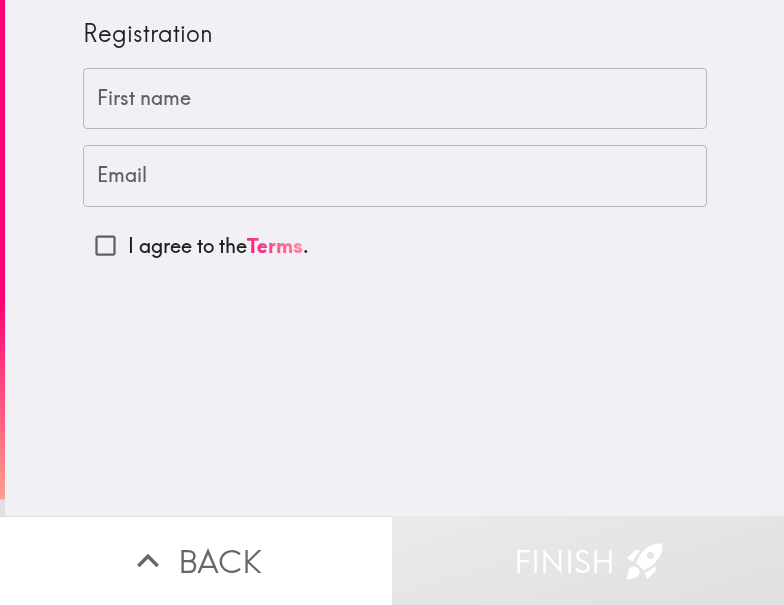 scroll, scrollTop: 0, scrollLeft: 0, axis: both 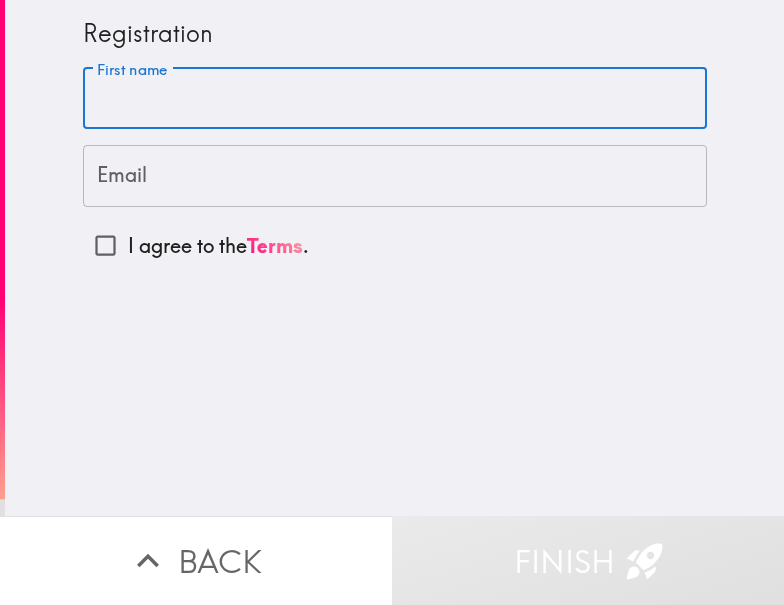 paste on "[FIRST]	[LAST]" 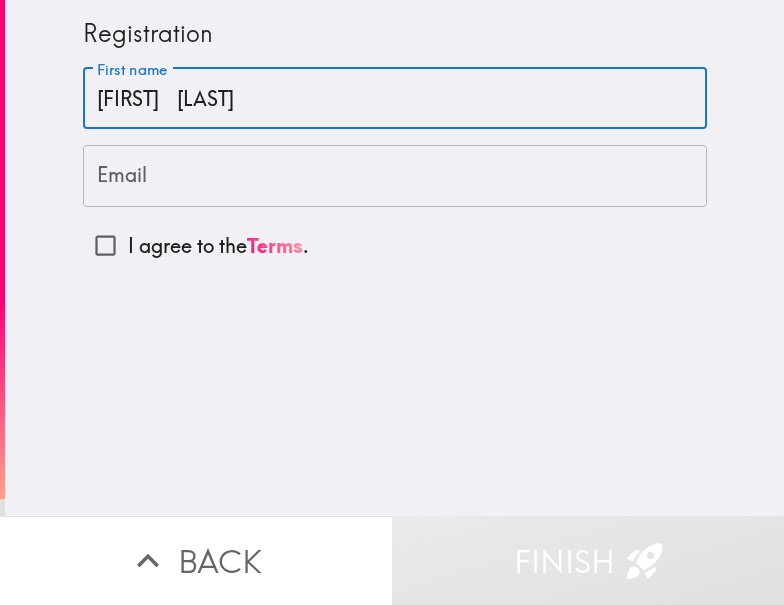 type on "[FIRST]	[LAST]" 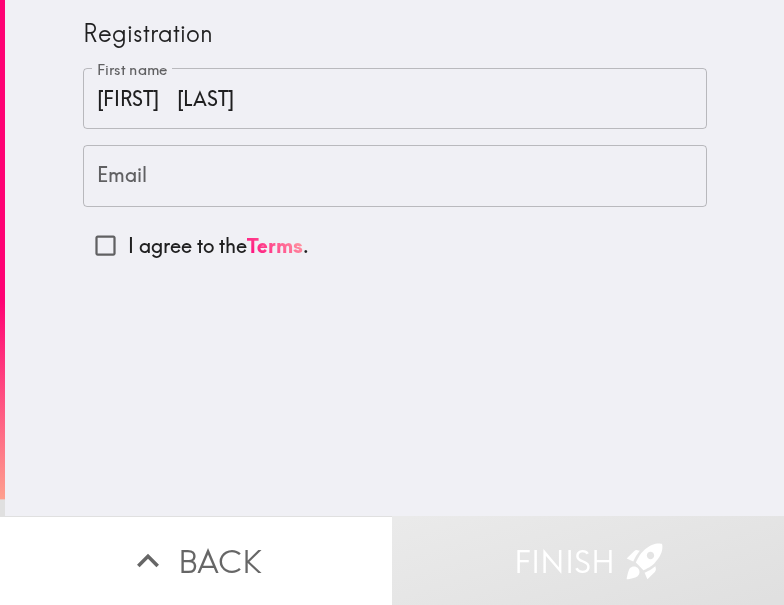 click on "Email" at bounding box center [395, 176] 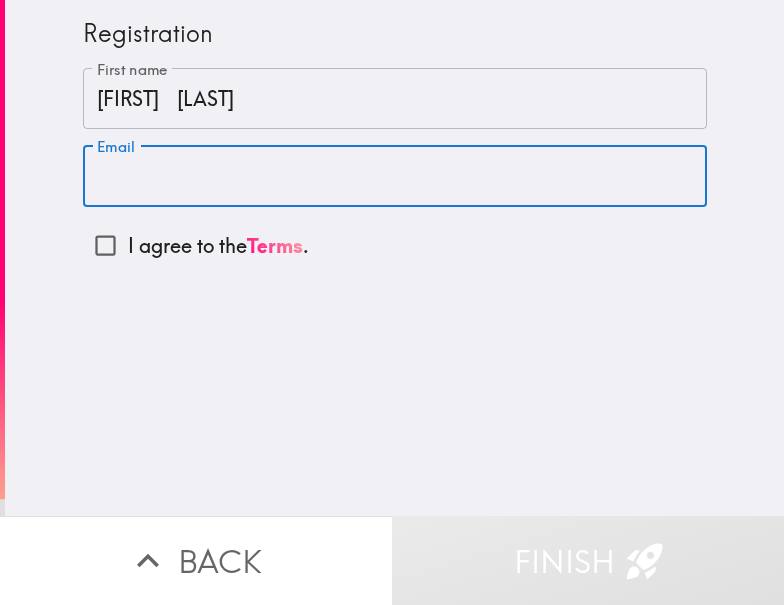 paste on "[EMAIL]" 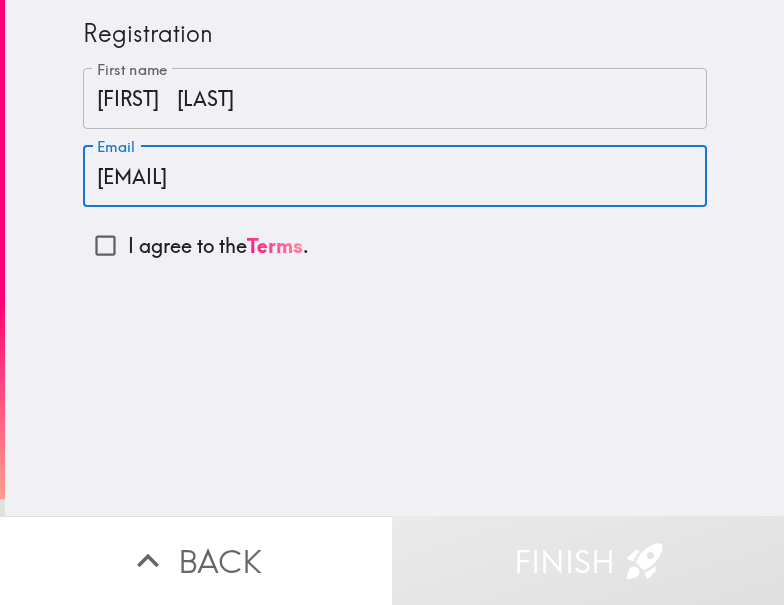 type on "[EMAIL]" 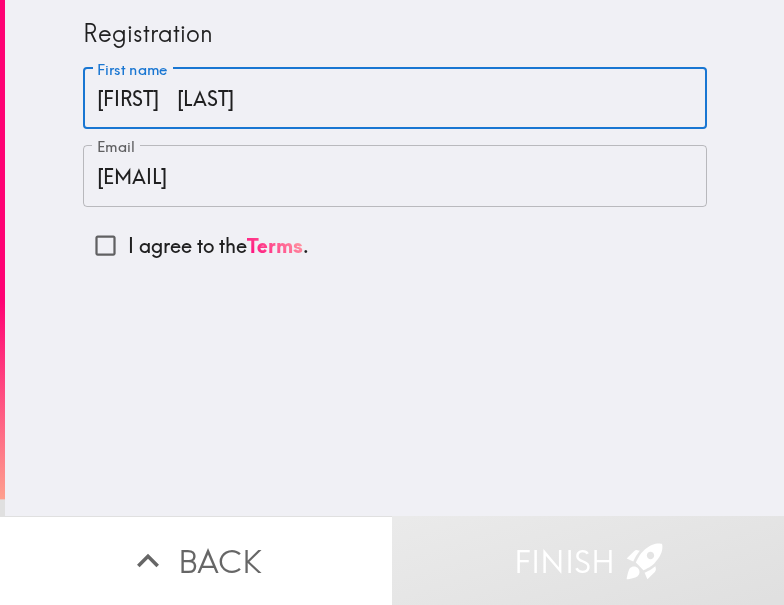 click on "[FIRST]	[LAST]" at bounding box center (395, 99) 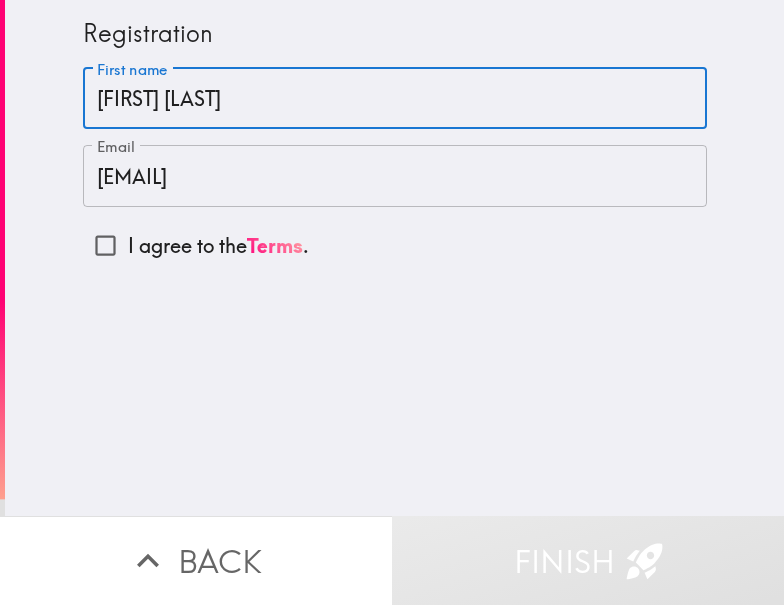 type on "[FIRST] [LAST]" 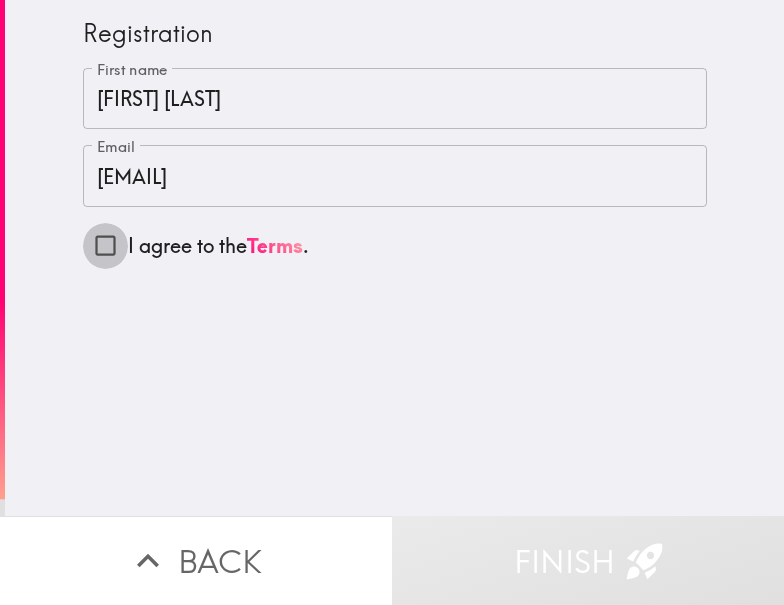 click on "I agree to the  Terms ." at bounding box center [105, 245] 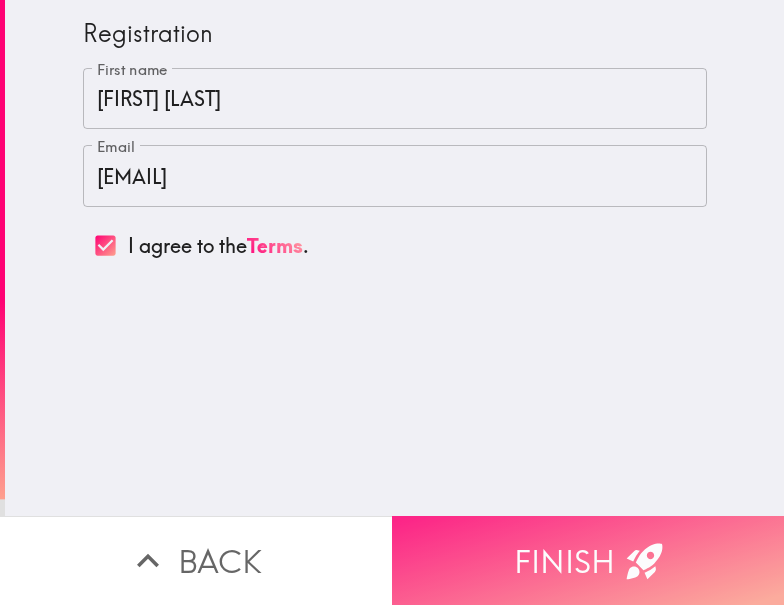 click on "Finish" at bounding box center [588, 560] 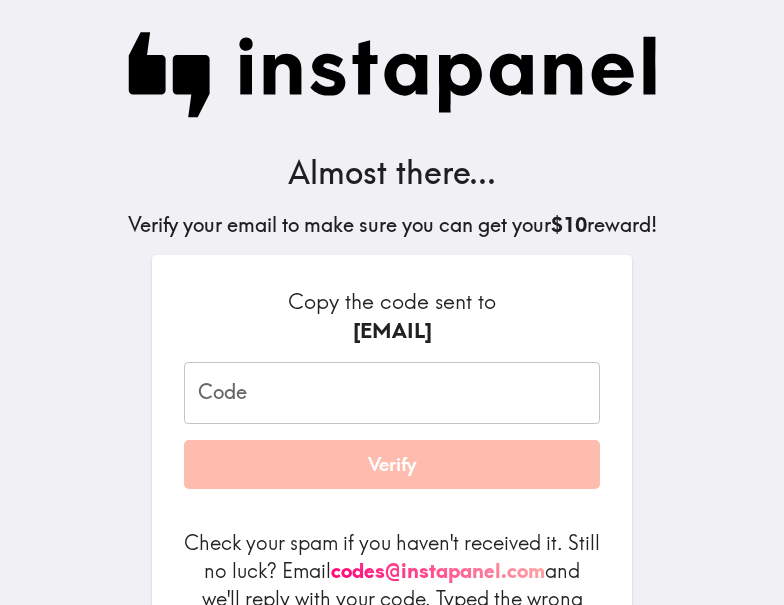 scroll, scrollTop: 150, scrollLeft: 0, axis: vertical 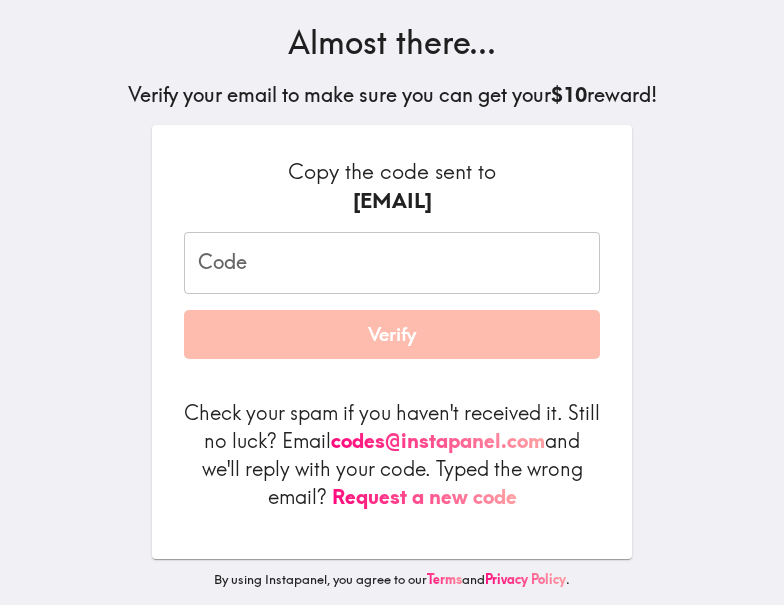 click on "Almost there... Verify your email to make sure you can get your  $10  reward! Copy the code sent to  [EMAIL] Code Code Verify Check your spam if you haven't received it.   Still no luck? Email  codes@example.com  and we'll reply with your code.   Typed the wrong email?   Request a new code By using Instapanel, you agree to our  Terms  and  Privacy Policy ." at bounding box center (392, 237) 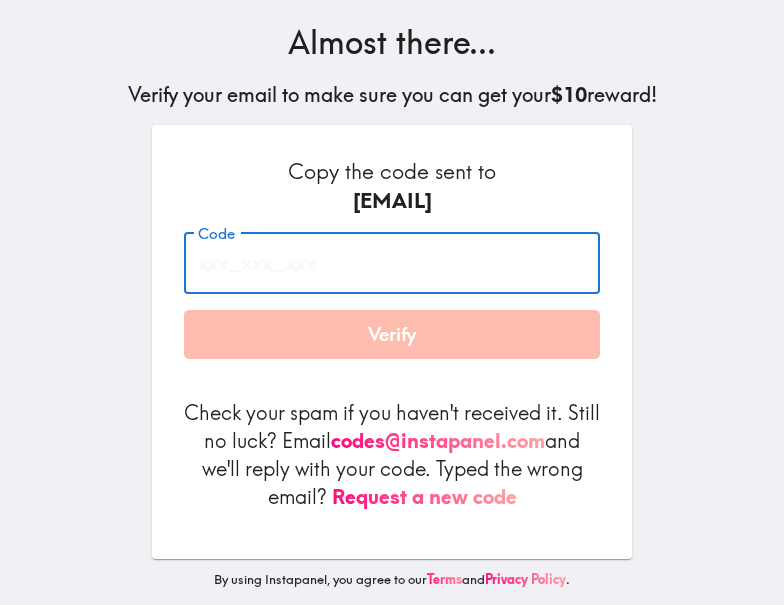 paste on "RmM_kkr_PEF" 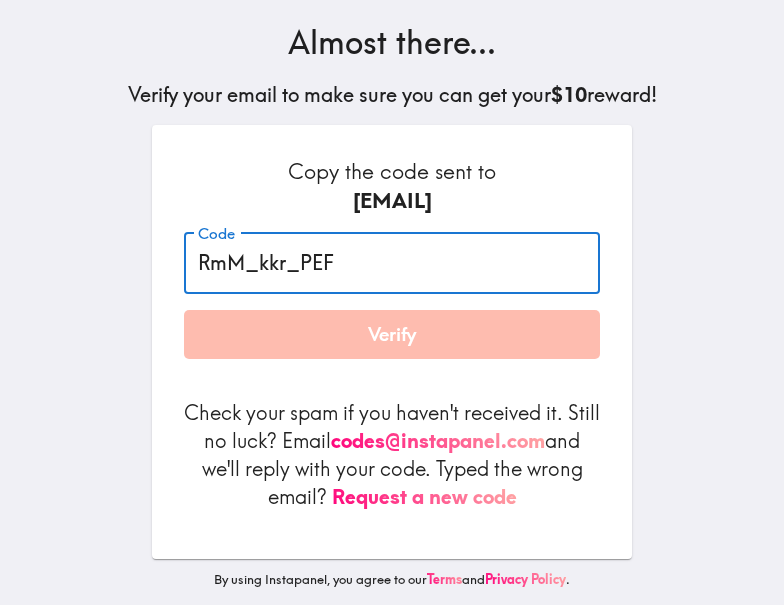 type on "RmM_kkr_PEF" 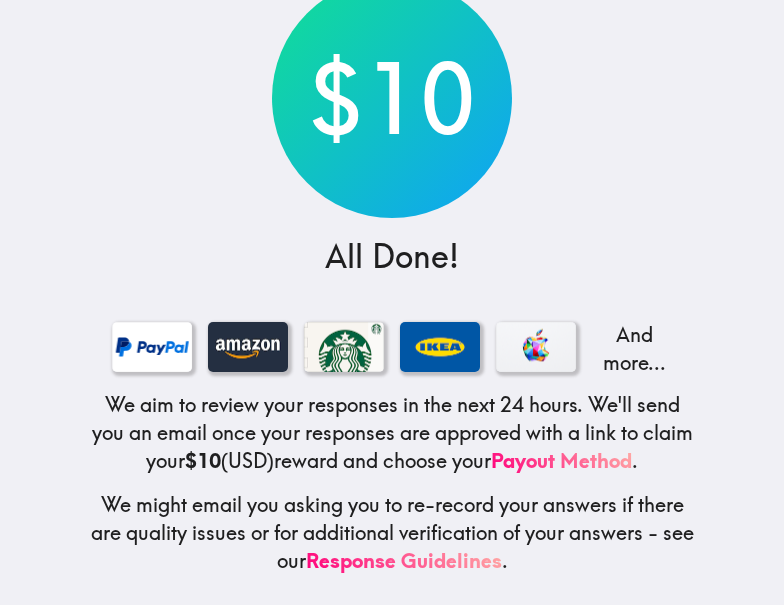 click on "$10 All Done! And more... We aim to review your responses in the next 24 hours.   We'll send you an email once your responses are approved with a link to claim your  $10  (USD)  reward and choose your  Payout Method . We might email you asking you to re-record your answers if there are quality issues or for additional verification of your answers - see our  Response Guidelines ." at bounding box center [392, 228] 